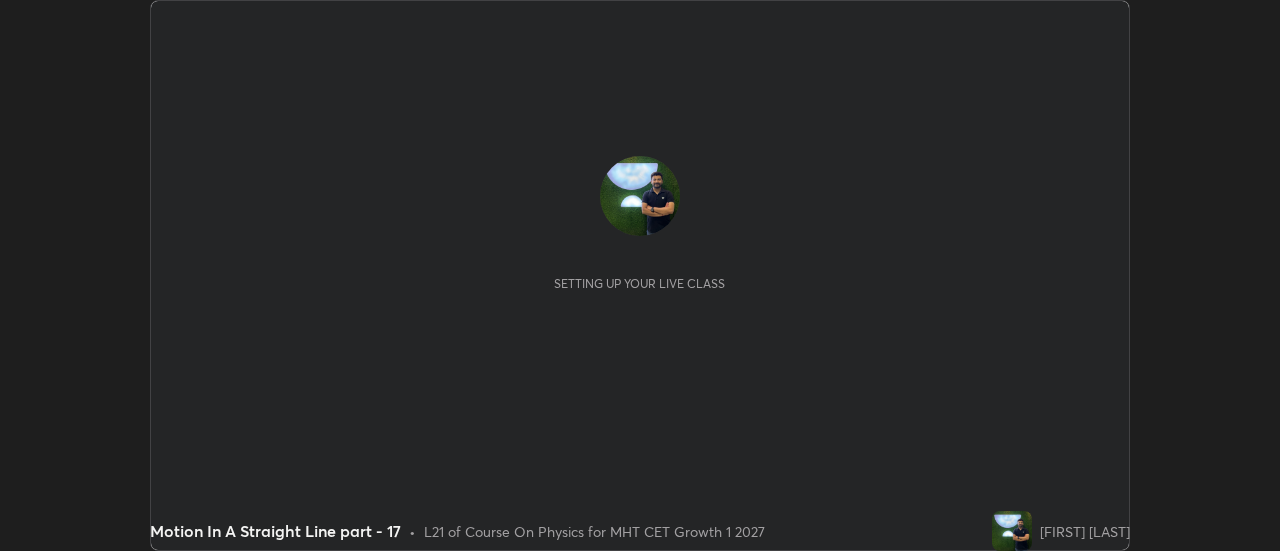 scroll, scrollTop: 0, scrollLeft: 0, axis: both 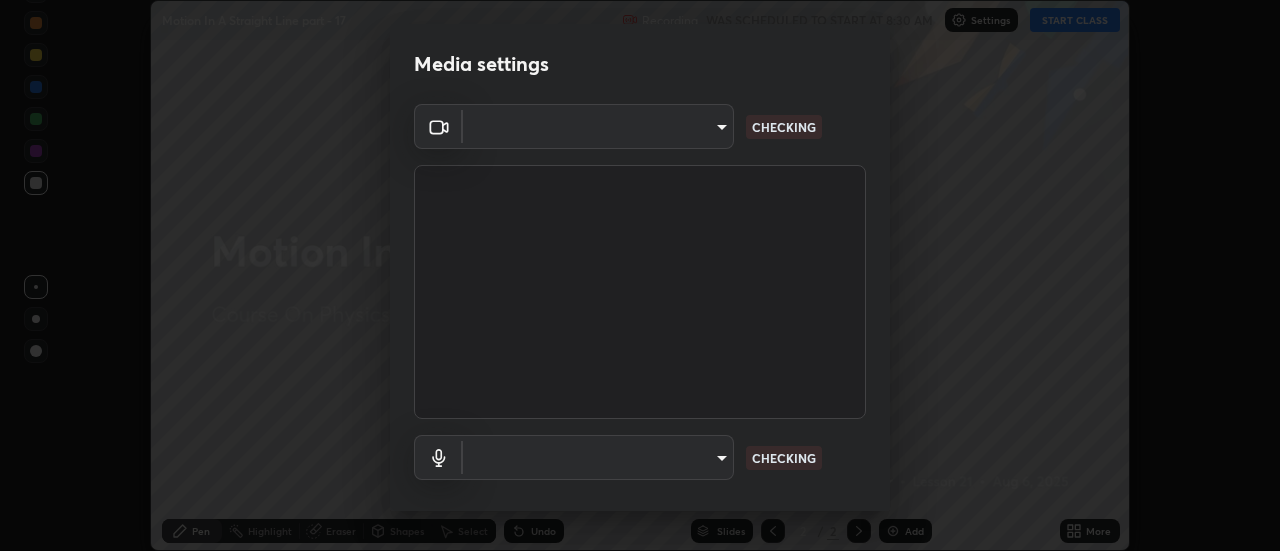 type on "f4ea8680b79eb92e15555447595460d1008e84c9b25948f1cd1a12945e44a0fe" 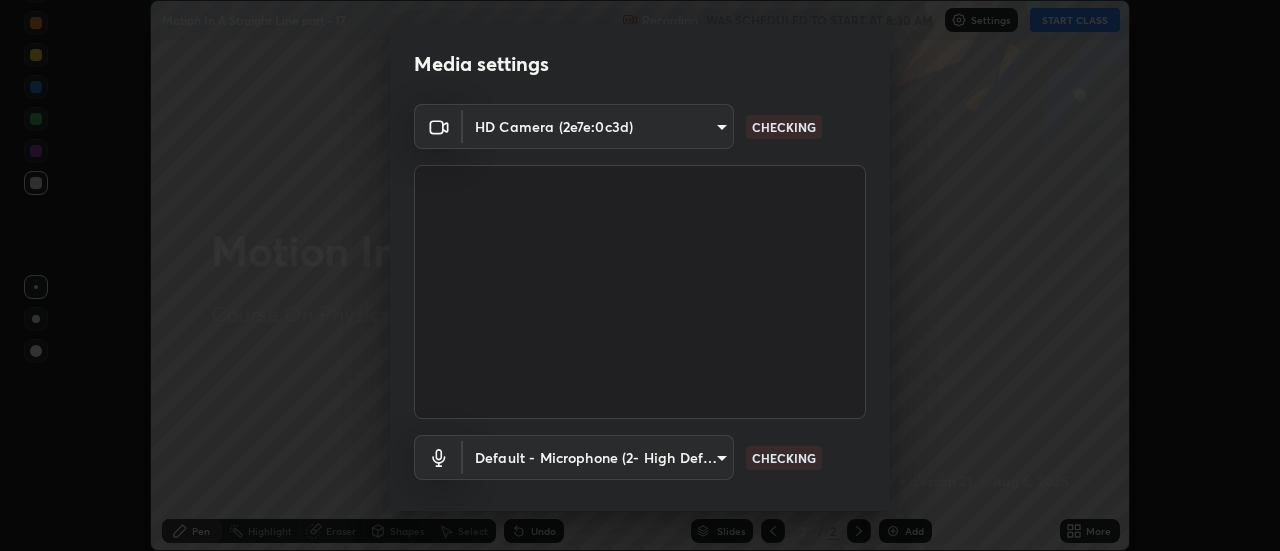 click on "Erase all Motion In A Straight Line part - 17 Recording WAS SCHEDULED TO START AT  8:30 AM Settings START CLASS Setting up your live class Motion In A Straight Line part - 17 • L21 of Course On Physics for MHT CET Growth 1 2027 [FIRST] [LAST] Pen Highlight Eraser Shapes Select Undo Slides 2 / 2 Add More No doubts shared Encourage your learners to ask a doubt for better clarity Report an issue Reason for reporting Buffering Chat not working Audio - Video sync issue Educator video quality low ​ Attach an image Report Media settings HD Camera (2e7e:0c3d) f4ea8680b79eb92e15555447595460d1008e84c9b25948f1cd1a12945e44a0fe CHECKING Default - Microphone (2- High Definition Audio Device) default CHECKING 1 / 5 Next" at bounding box center [640, 275] 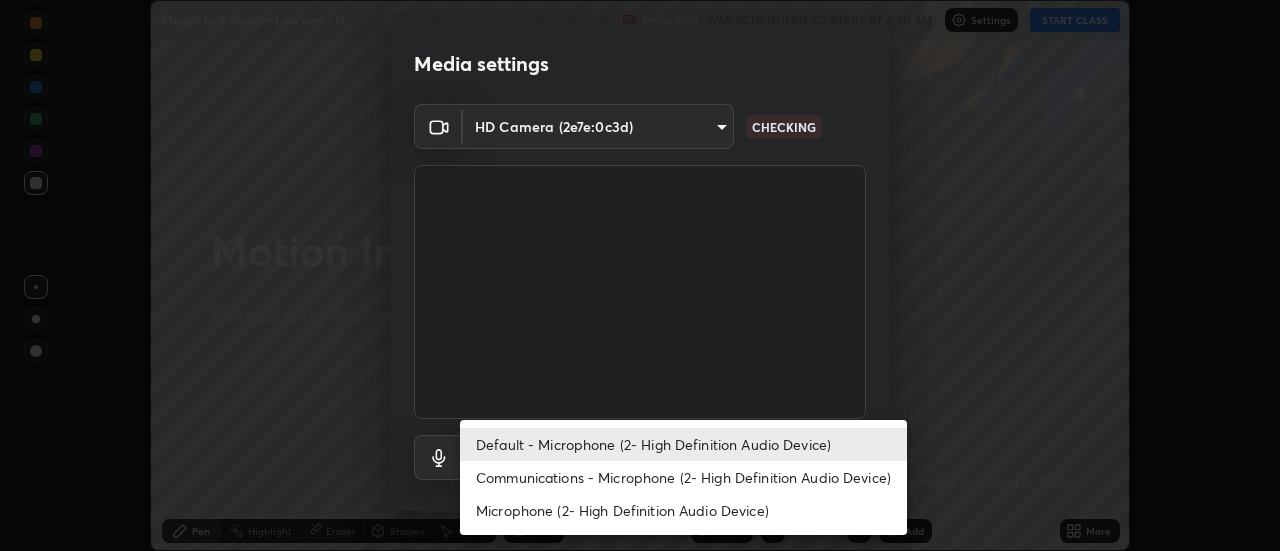click on "Communications - Microphone (2- High Definition Audio Device)" at bounding box center (683, 477) 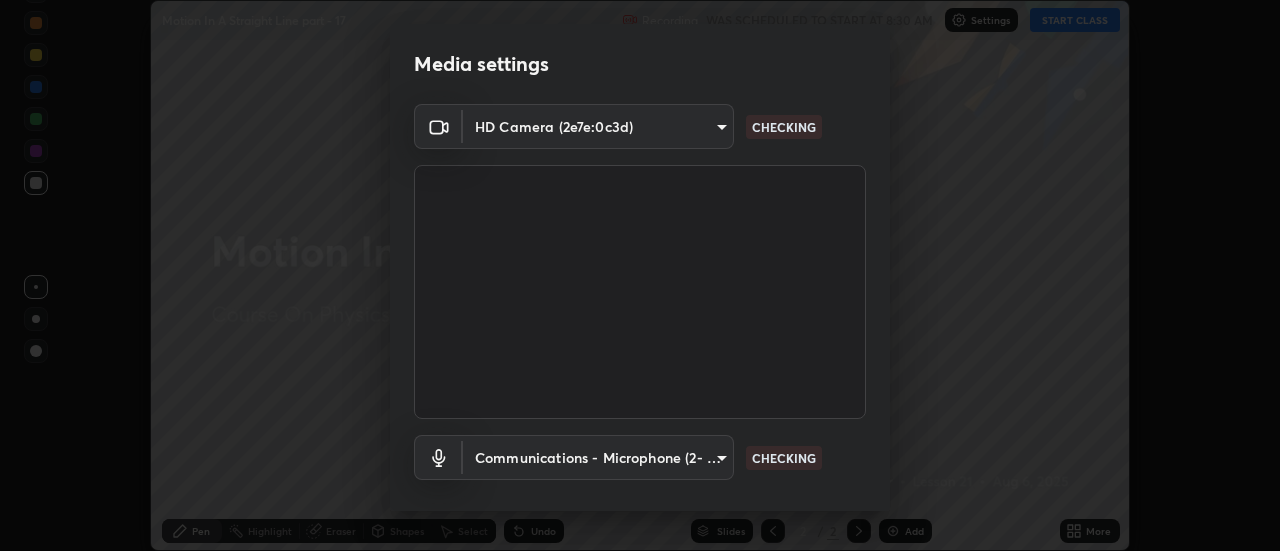 click on "Erase all Motion In A Straight Line part - 17 Recording WAS SCHEDULED TO START AT  8:30 AM Settings START CLASS Setting up your live class Motion In A Straight Line part - 17 • L21 of Course On Physics for MHT CET Growth 1 2027 [FIRST] [LAST] Pen Highlight Eraser Shapes Select Undo Slides 2 / 2 Add More No doubts shared Encourage your learners to ask a doubt for better clarity Report an issue Reason for reporting Buffering Chat not working Audio - Video sync issue Educator video quality low ​ Attach an image Report Media settings HD Camera (2e7e:0c3d) f4ea8680b79eb92e15555447595460d1008e84c9b25948f1cd1a12945e44a0fe CHECKING Communications - Microphone (2- High Definition Audio Device) communications CHECKING 1 / 5 Next Default - Microphone (2- High Definition Audio Device) Communications - Microphone (2- High Definition Audio Device) Microphone (2- High Definition Audio Device)" at bounding box center (640, 275) 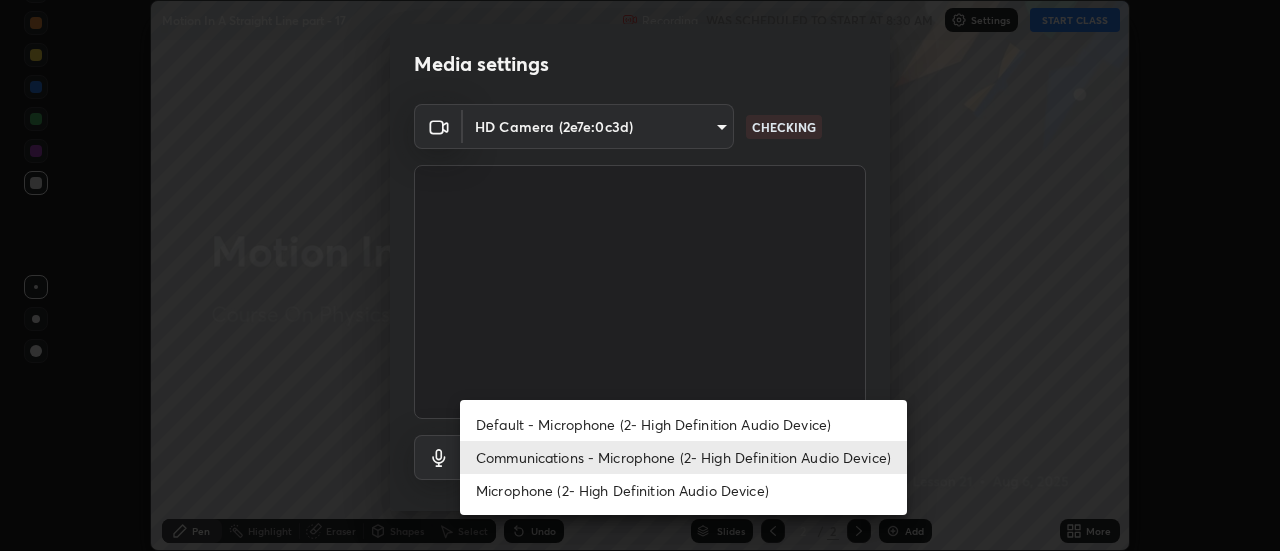 click on "Default - Microphone (2- High Definition Audio Device)" at bounding box center (683, 424) 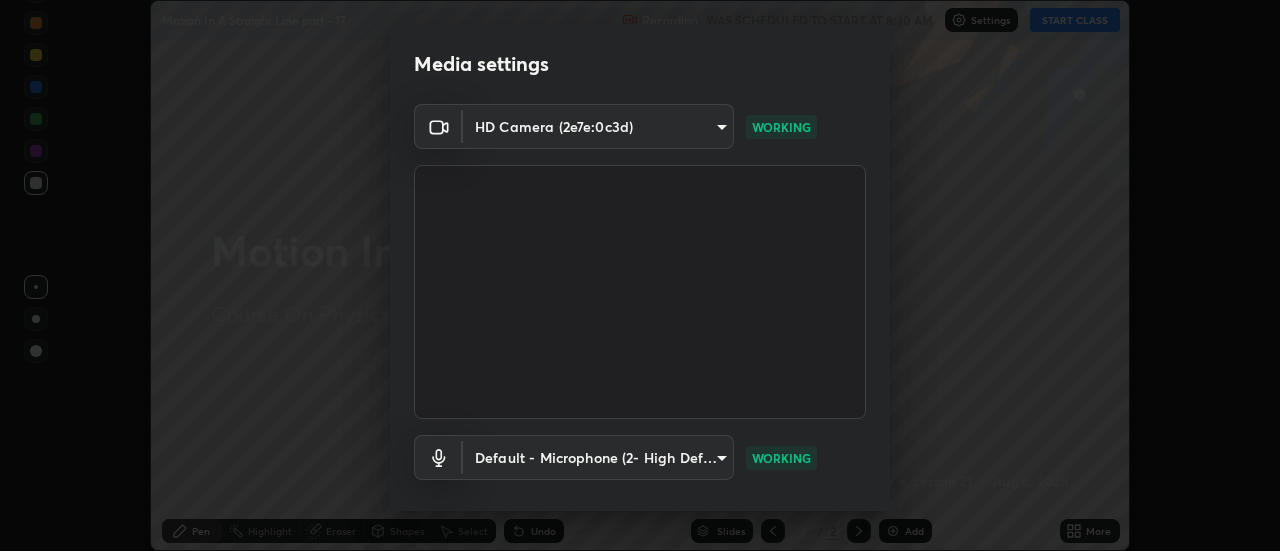scroll, scrollTop: 105, scrollLeft: 0, axis: vertical 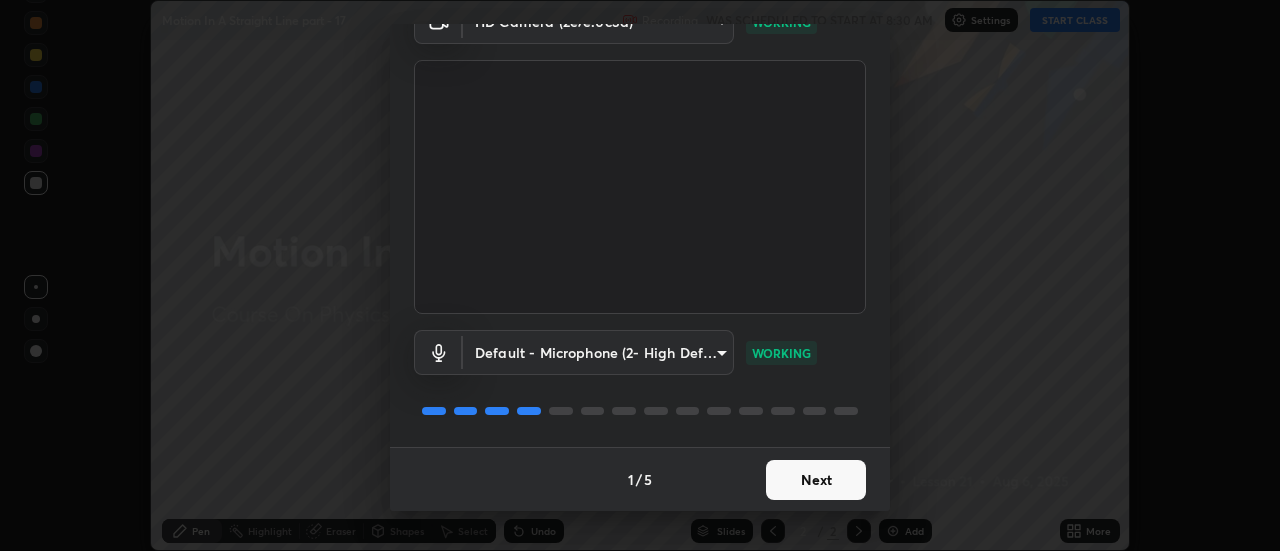 click on "Next" at bounding box center [816, 480] 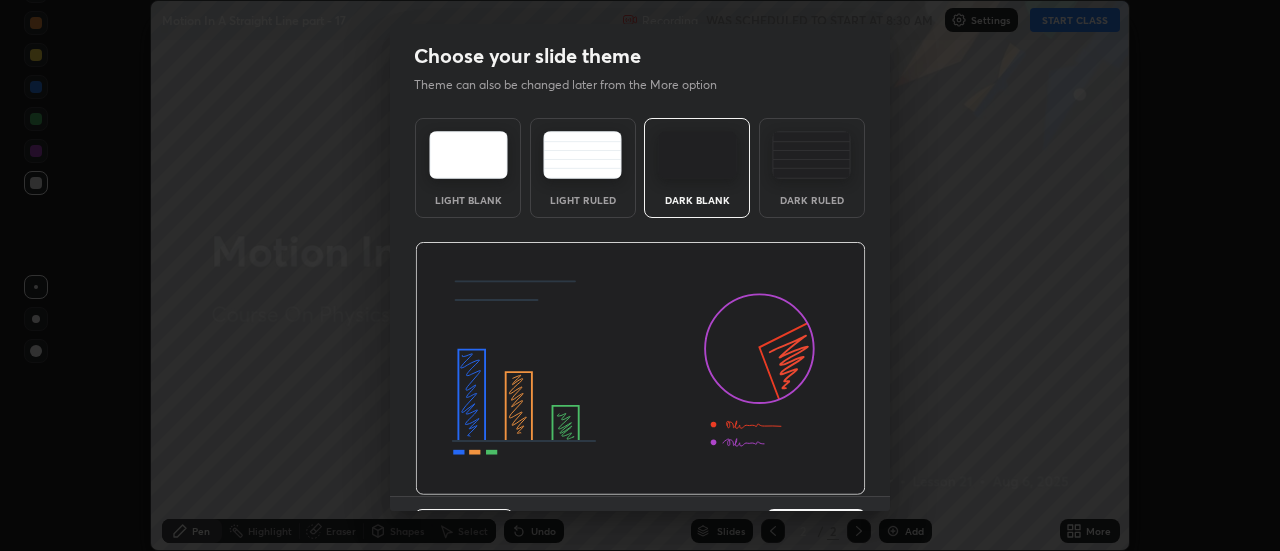 click at bounding box center (640, 369) 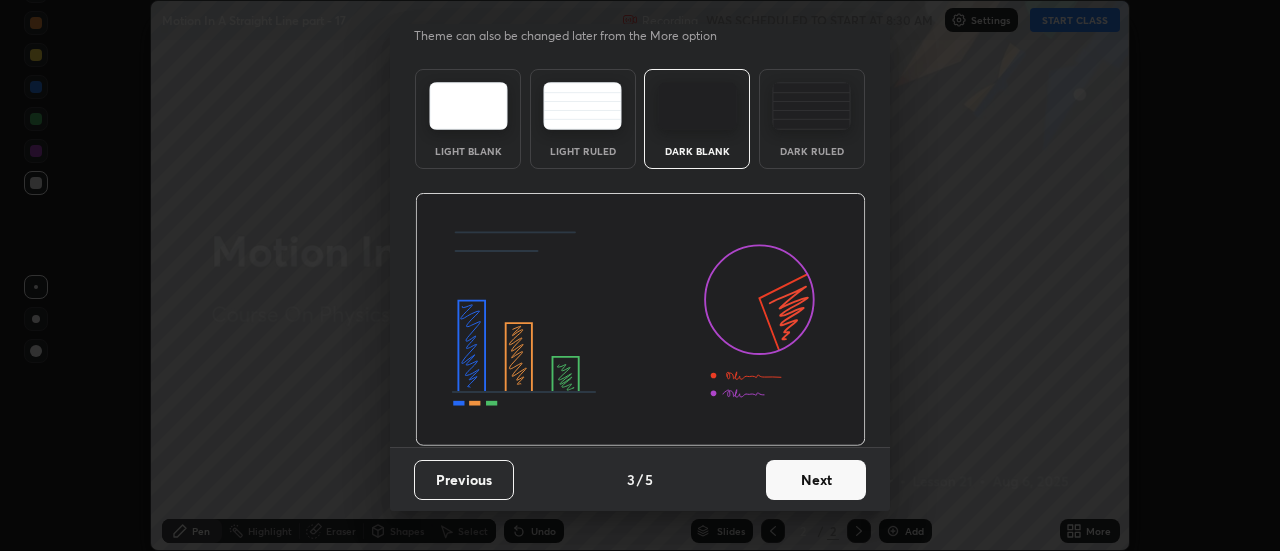 click on "Next" at bounding box center [816, 480] 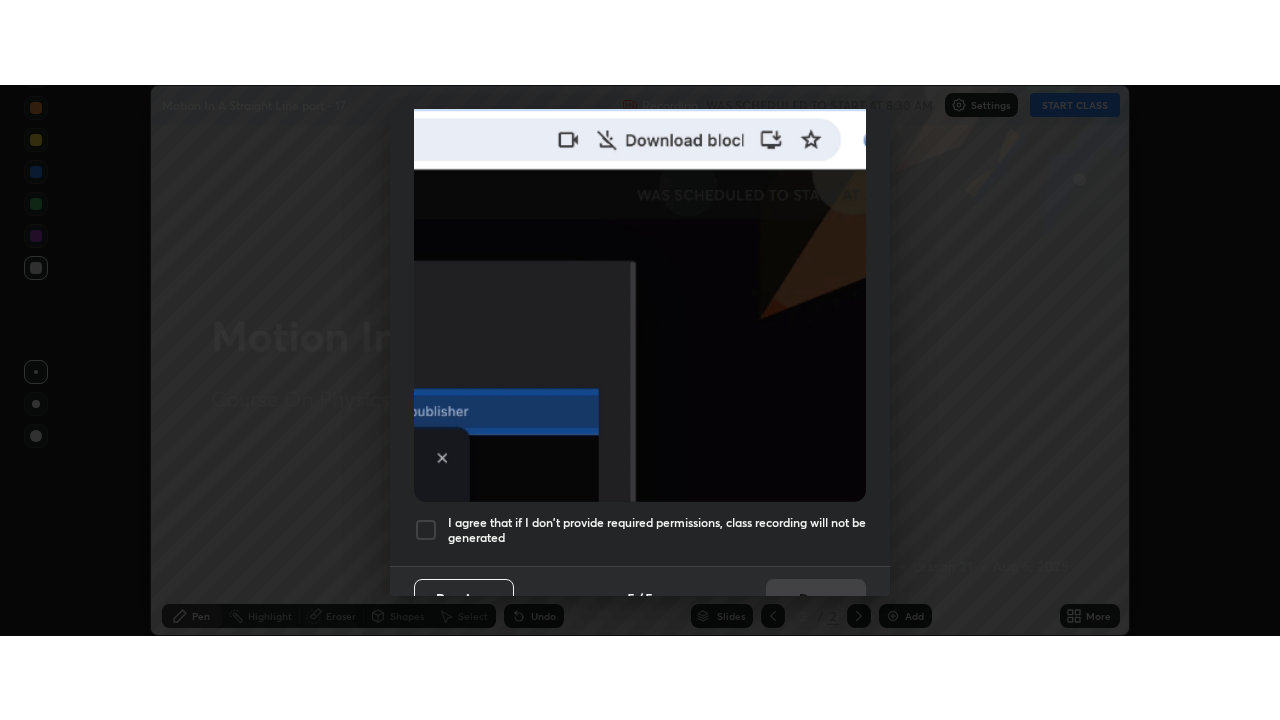 scroll, scrollTop: 513, scrollLeft: 0, axis: vertical 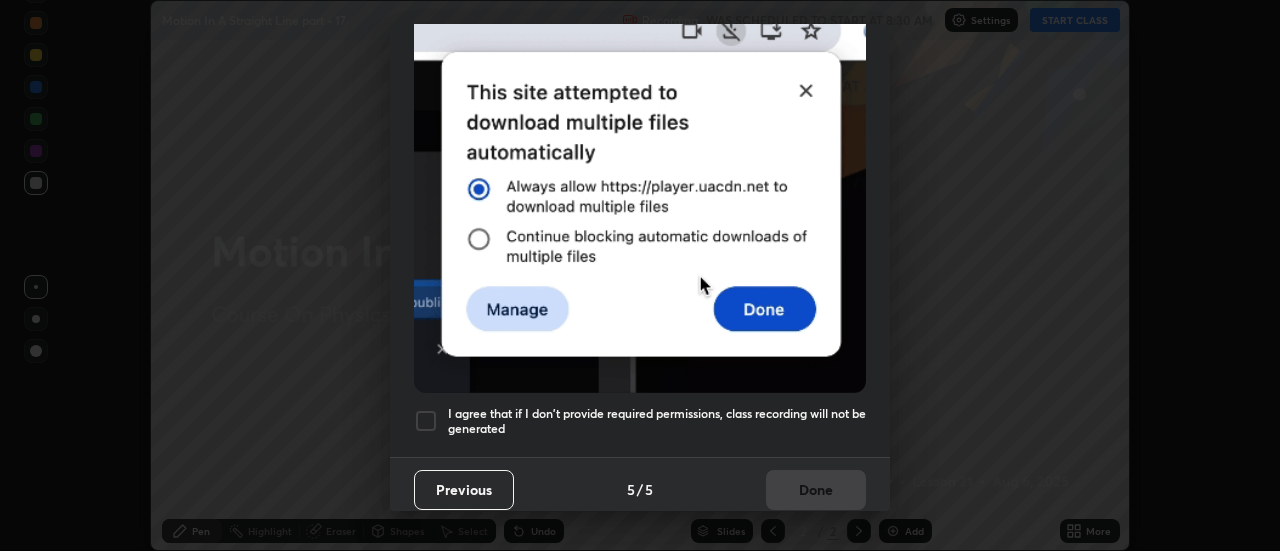 click on "I agree that if I don't provide required permissions, class recording will not be generated" at bounding box center (657, 421) 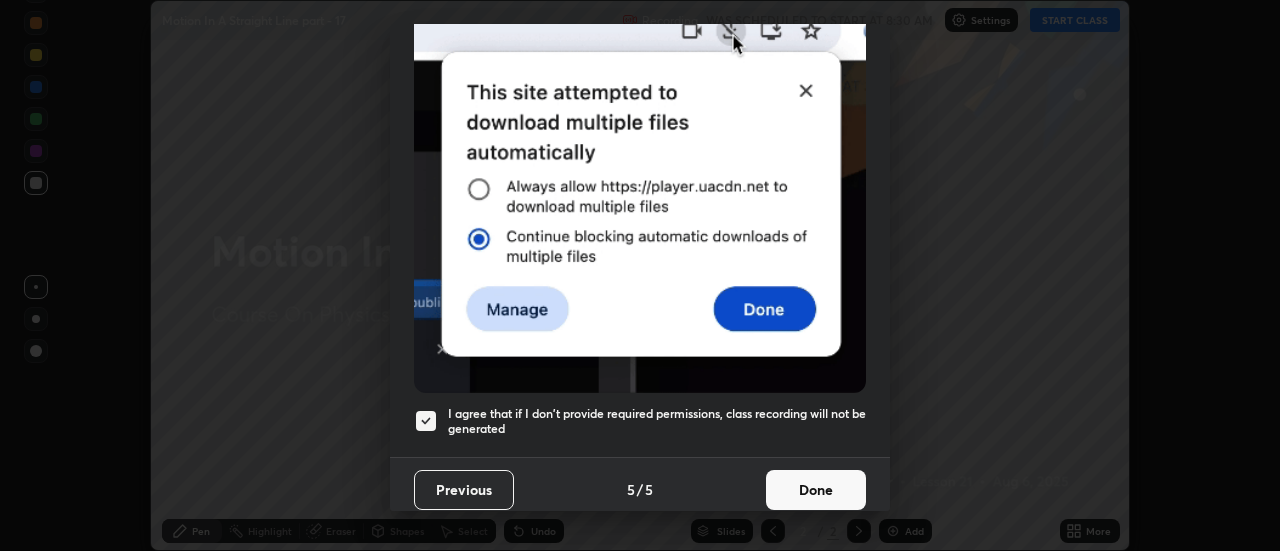click on "Done" at bounding box center (816, 490) 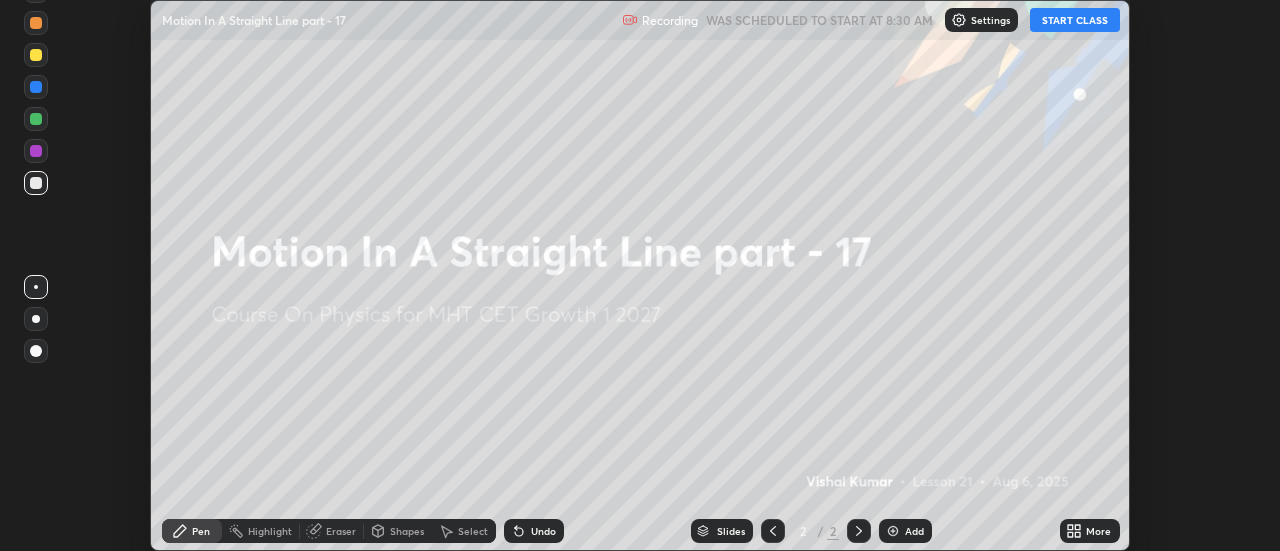 click on "More" at bounding box center [1090, 531] 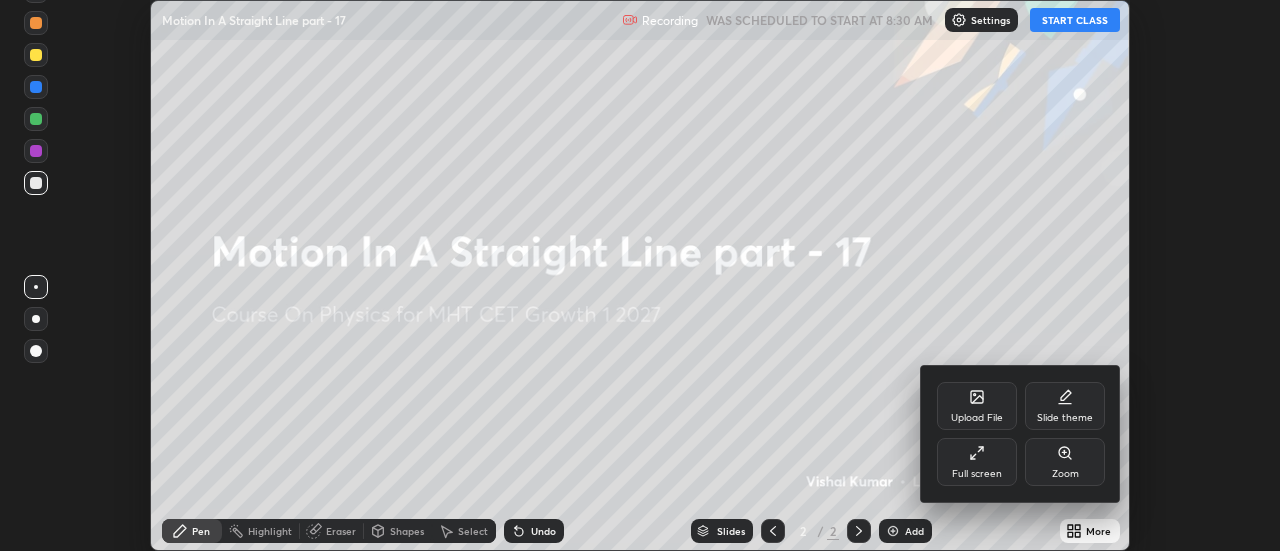 click on "Full screen" at bounding box center (977, 474) 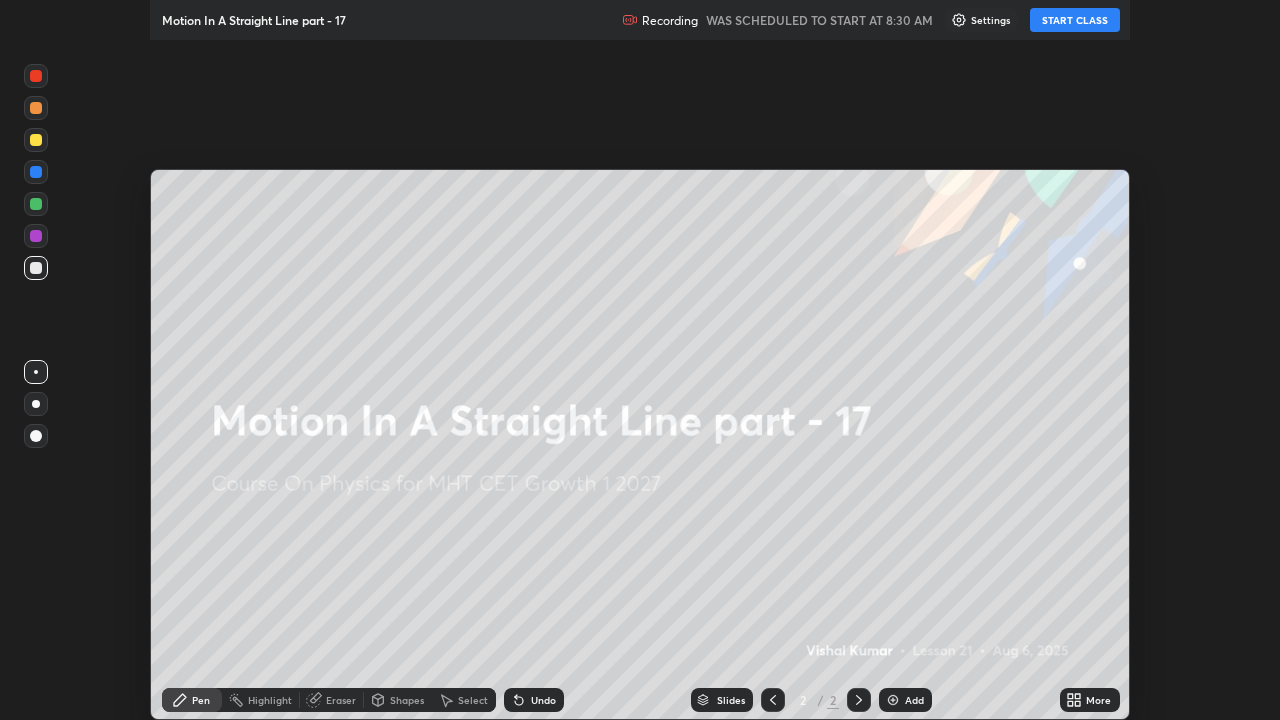 scroll, scrollTop: 99280, scrollLeft: 98720, axis: both 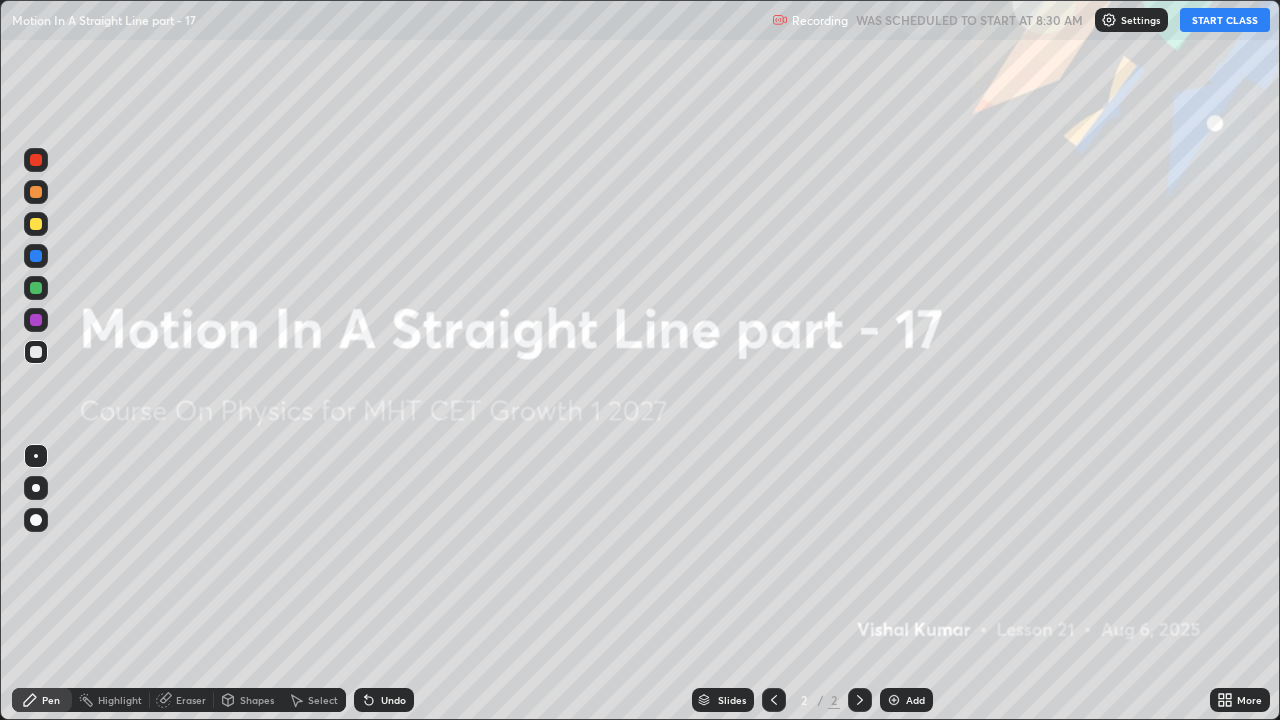 click on "START CLASS" at bounding box center (1225, 20) 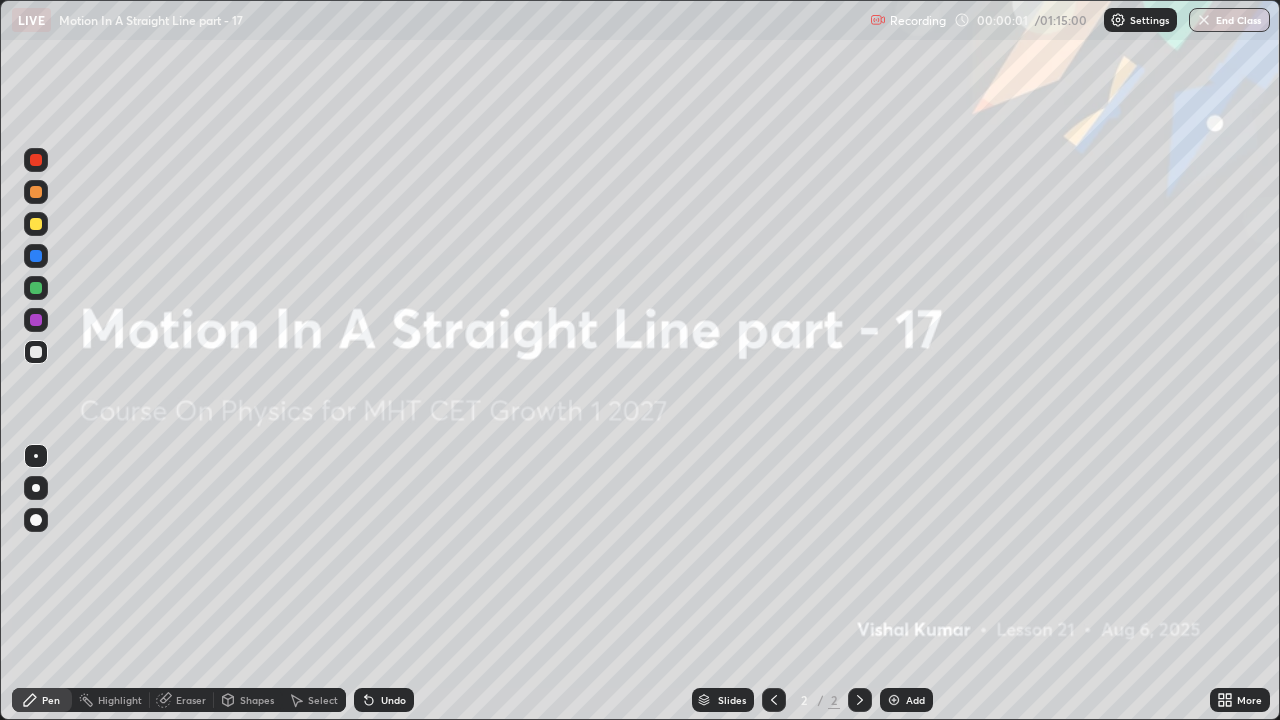 click on "Add" at bounding box center (915, 700) 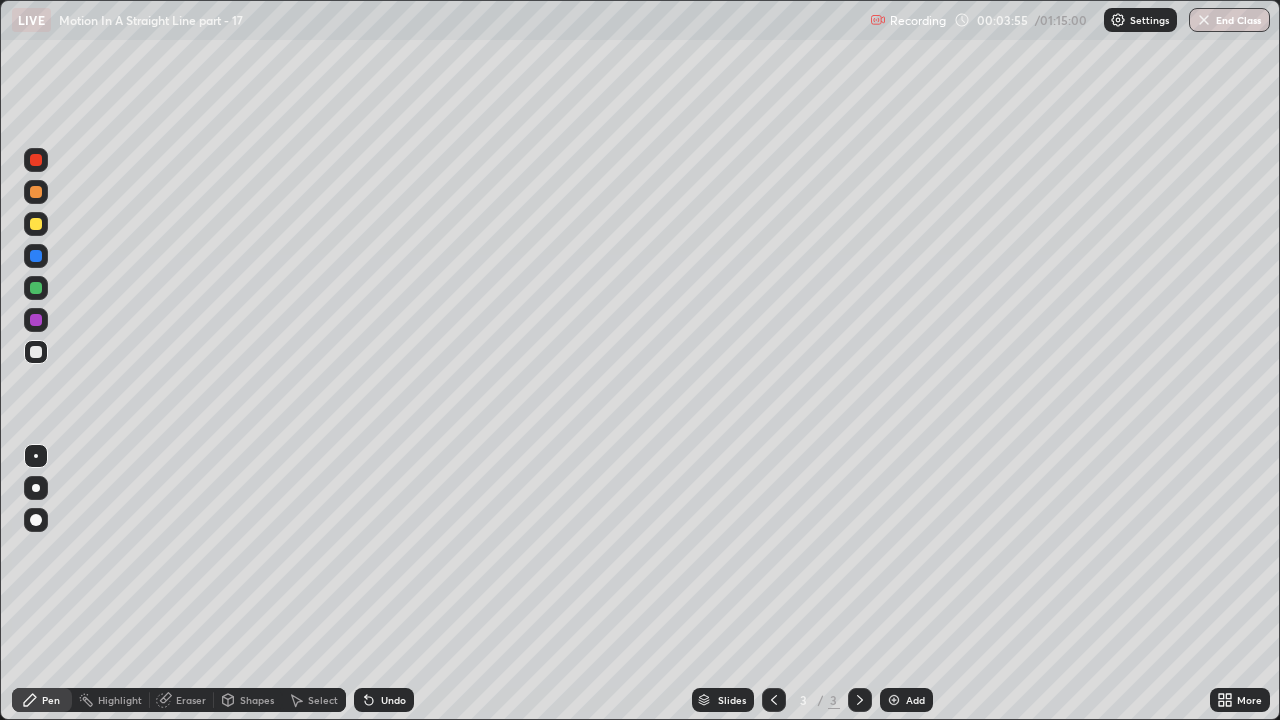 click at bounding box center (36, 488) 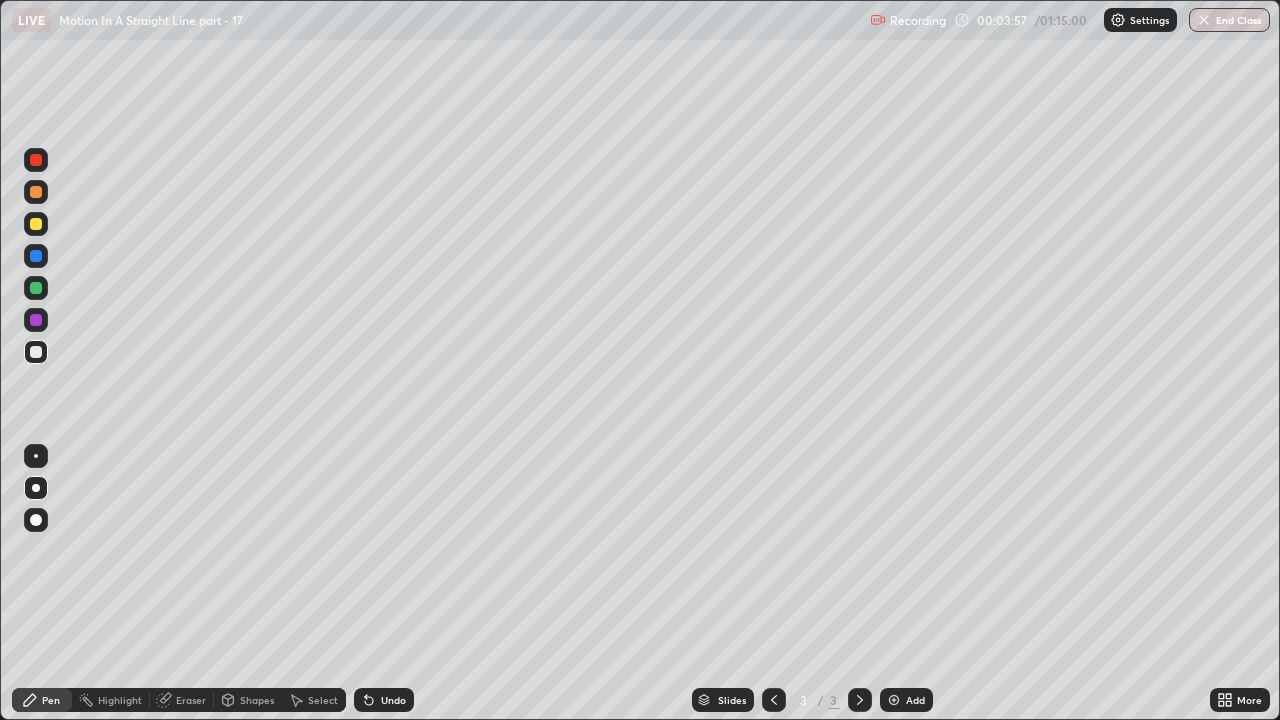 click at bounding box center (36, 224) 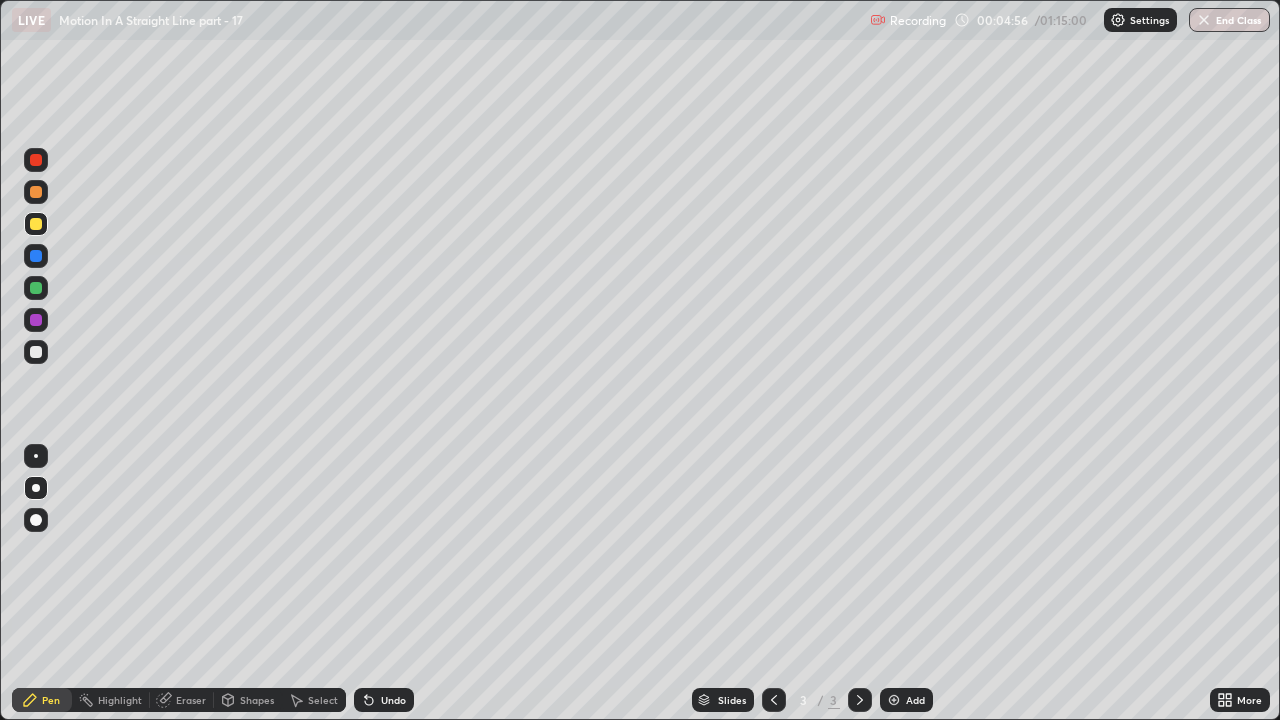 click on "Shapes" at bounding box center (257, 700) 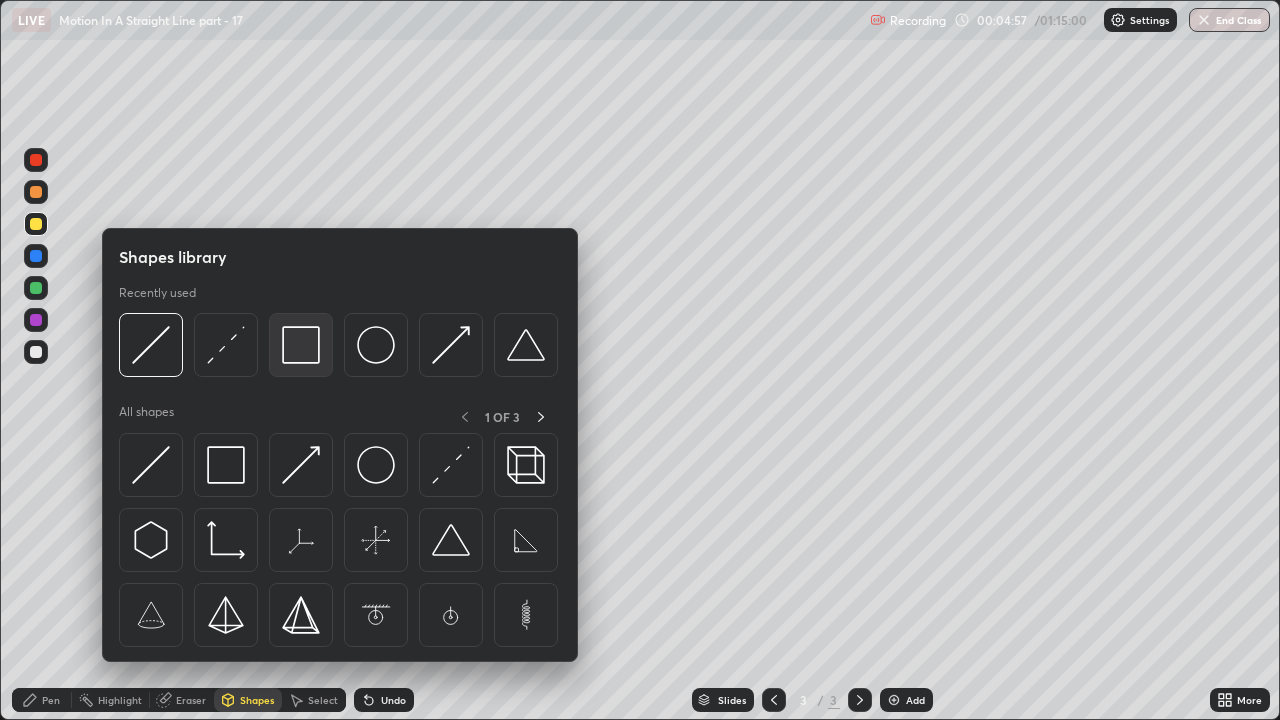 click at bounding box center [301, 345] 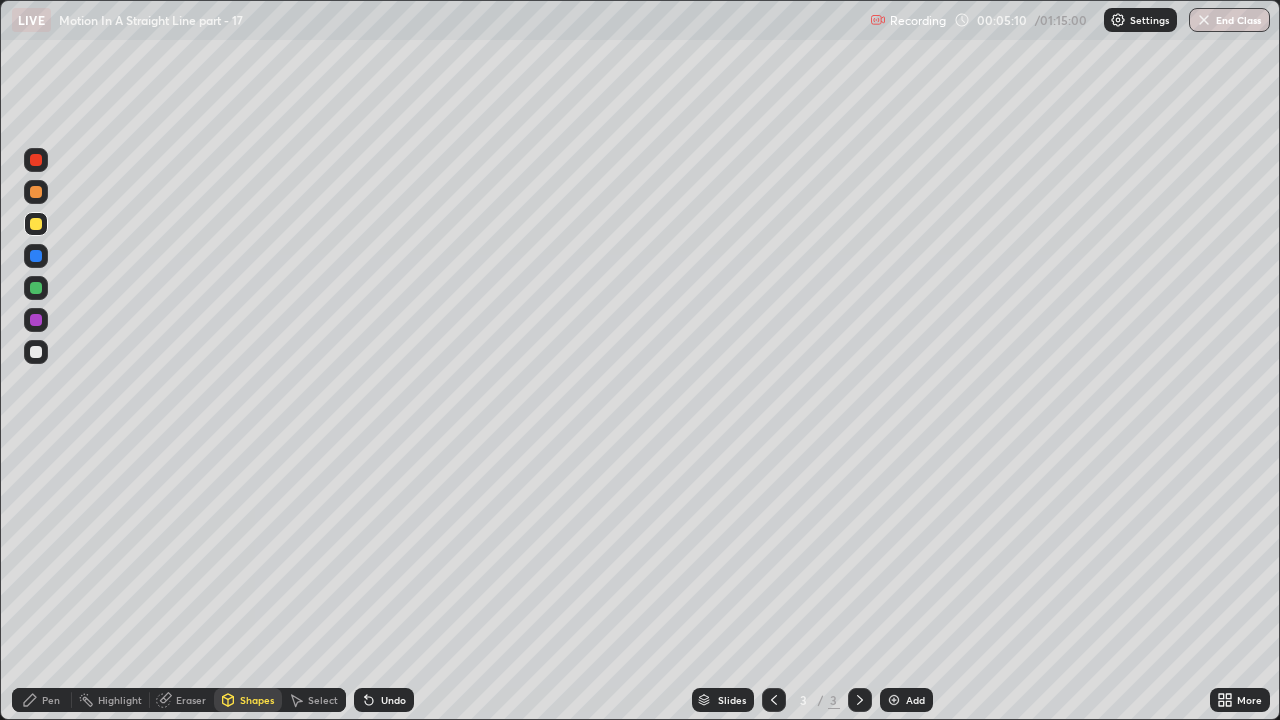 click on "Pen" at bounding box center [42, 700] 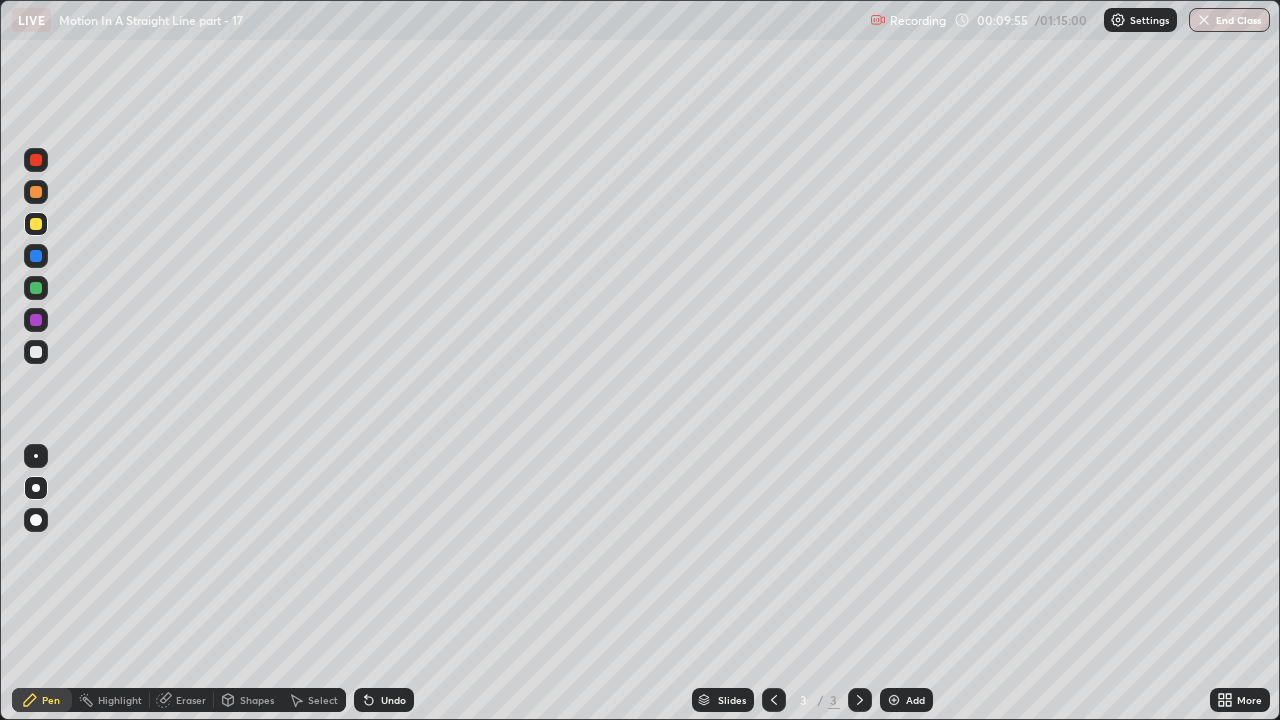 click on "Erase all" at bounding box center (36, 360) 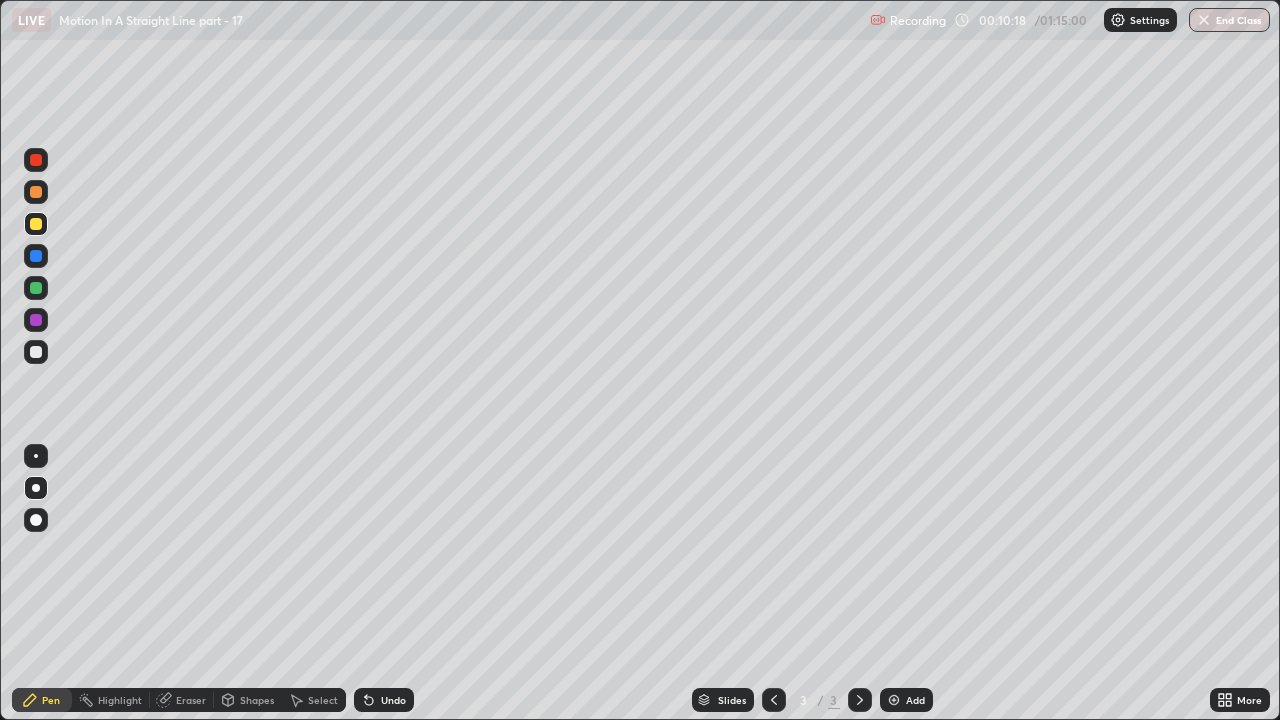 click at bounding box center [894, 700] 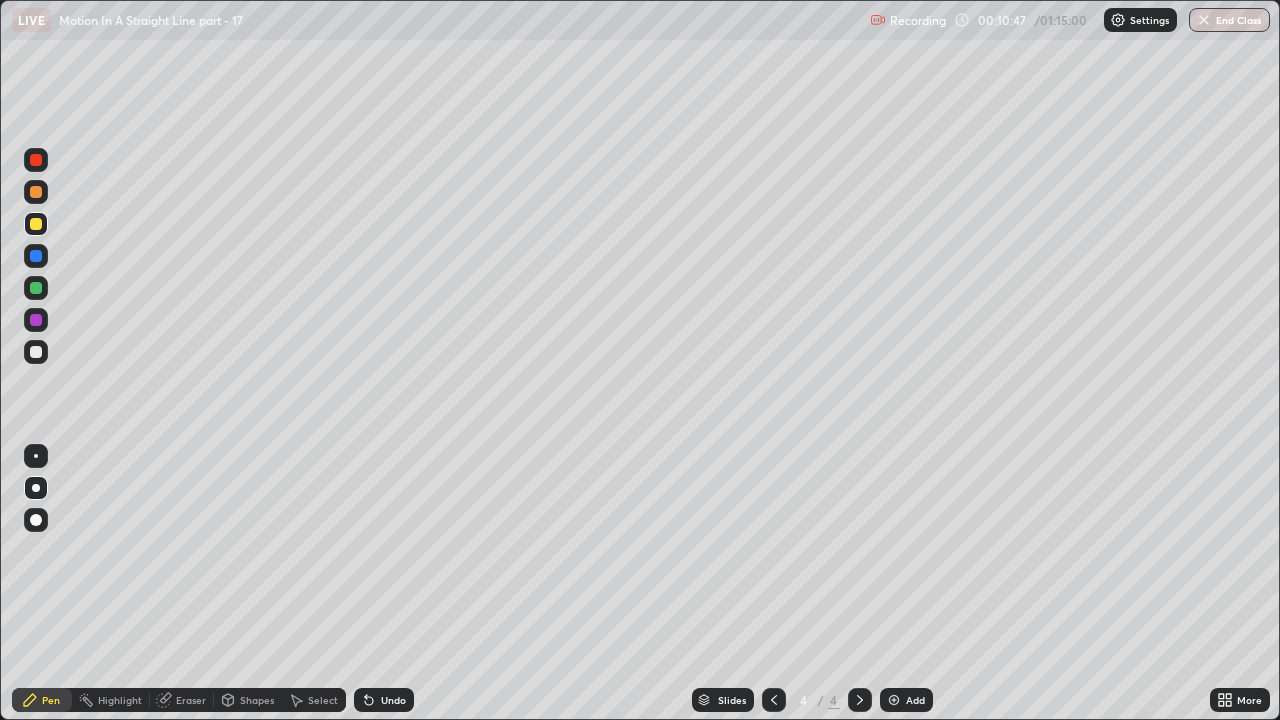 click 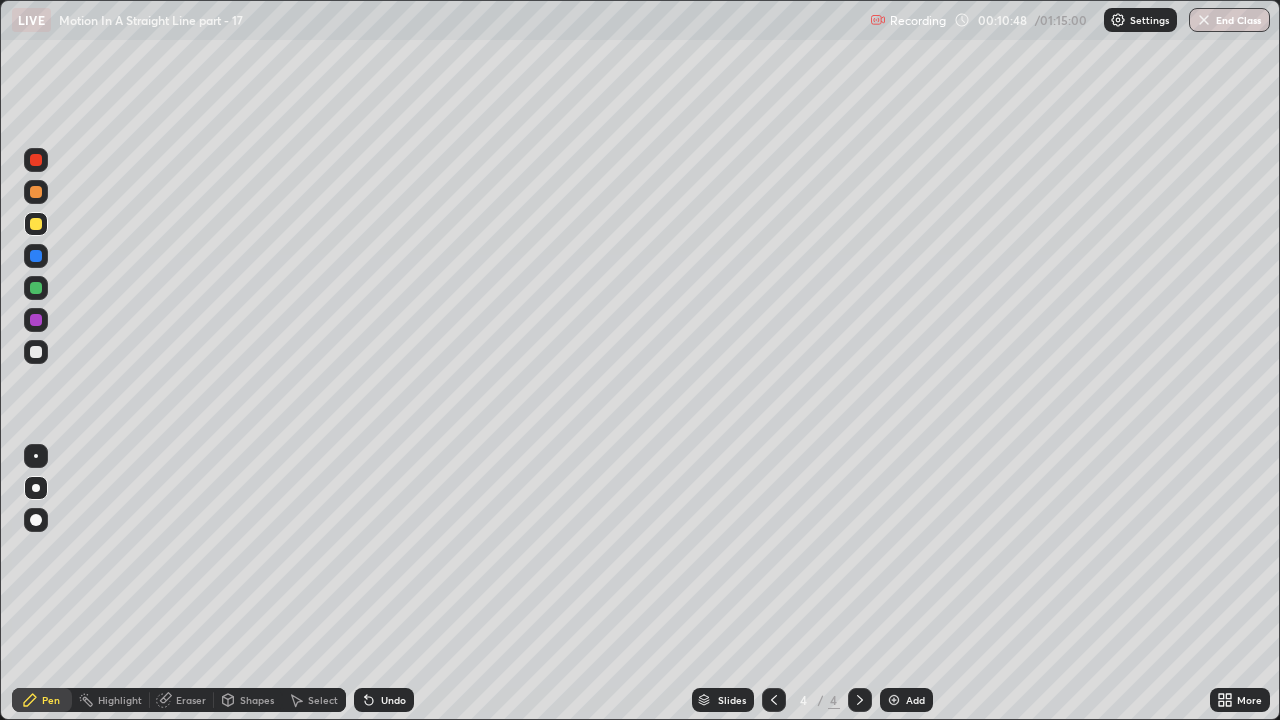 click on "Undo" at bounding box center (384, 700) 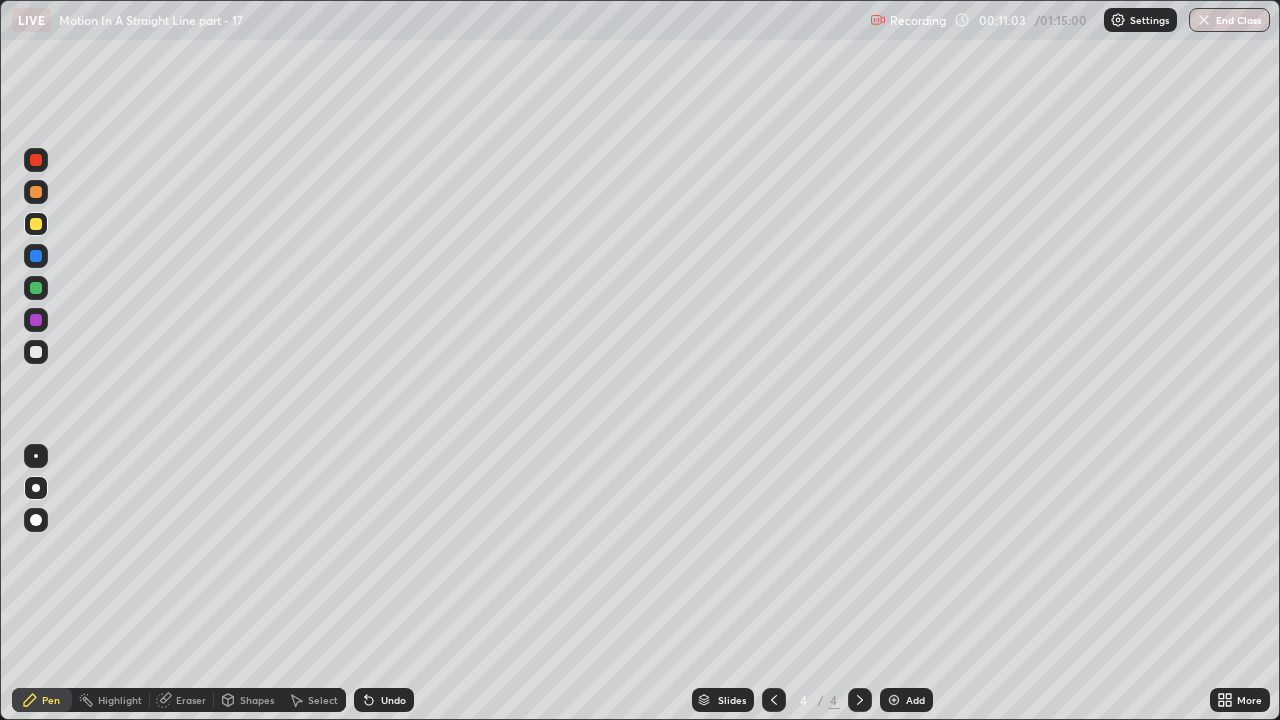 click on "Undo" at bounding box center (393, 700) 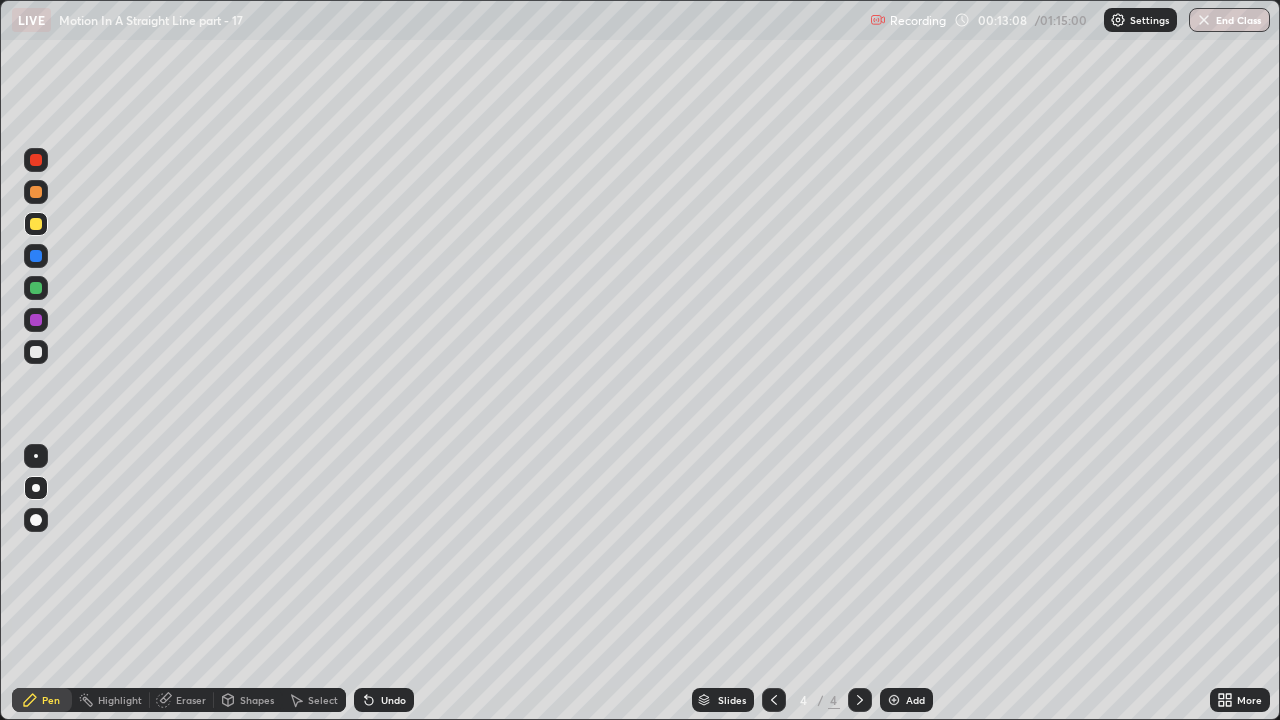 click on "Undo" at bounding box center [384, 700] 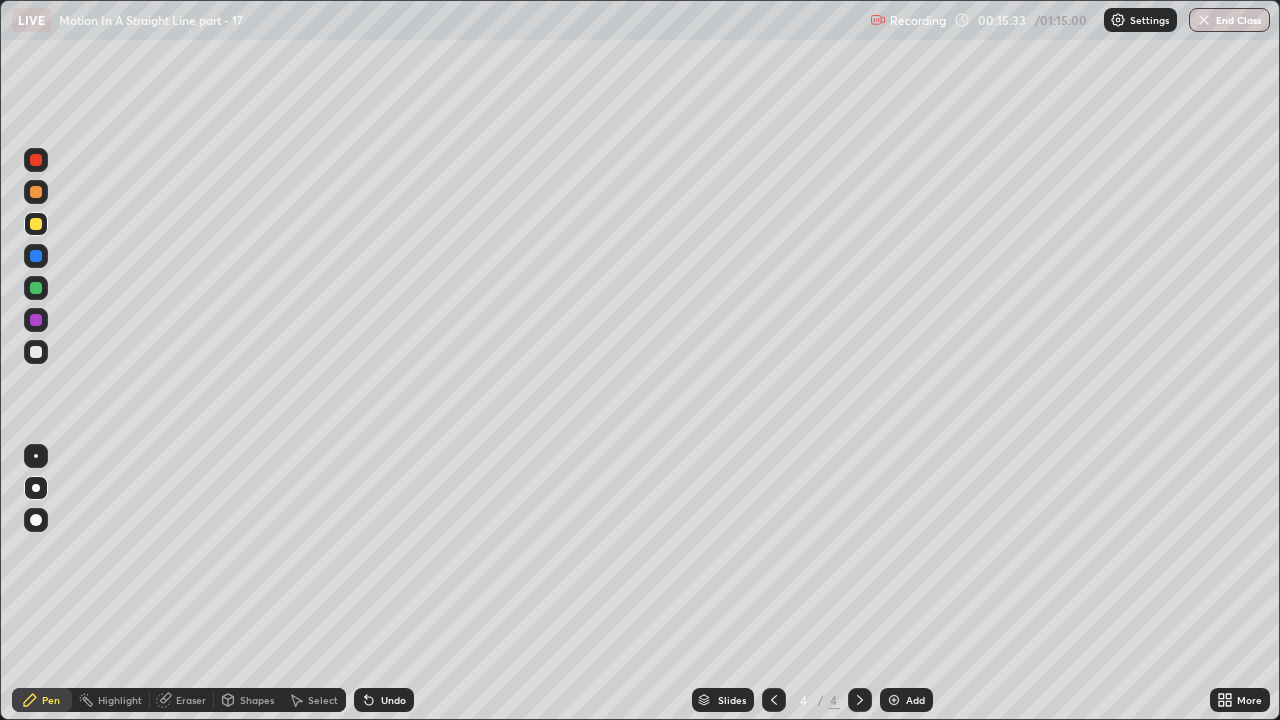 click on "Eraser" at bounding box center (191, 700) 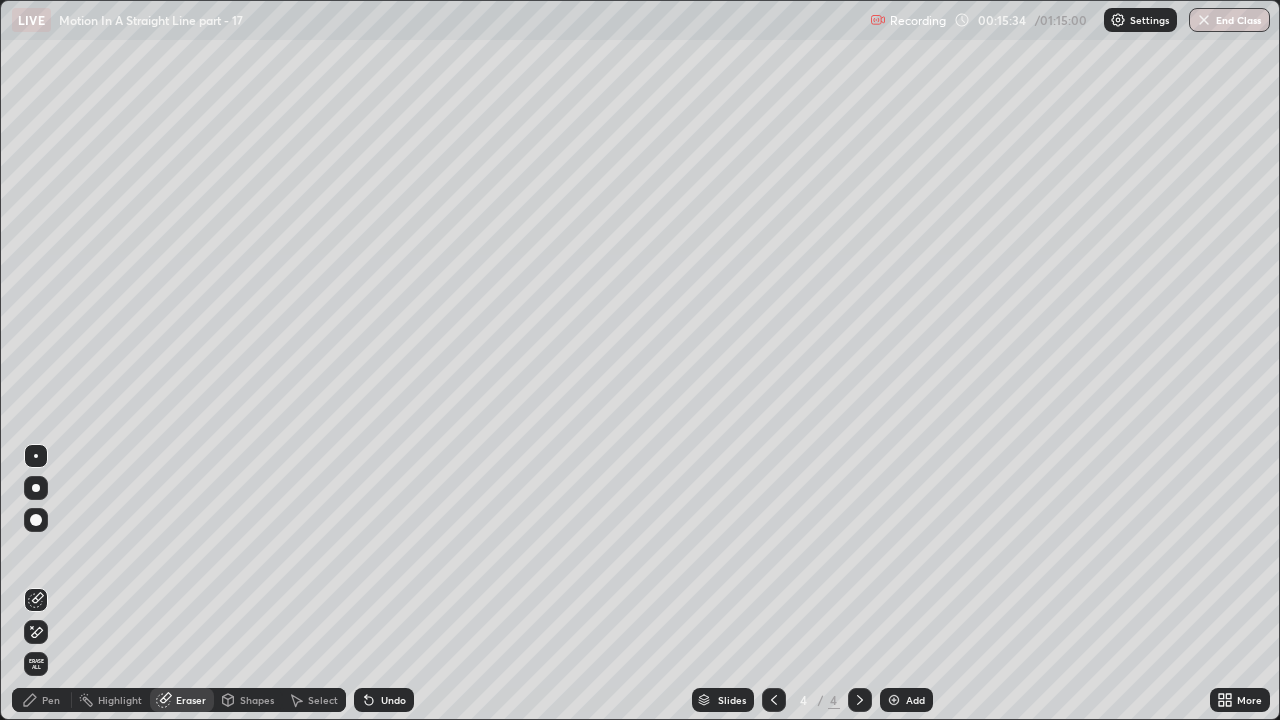 click 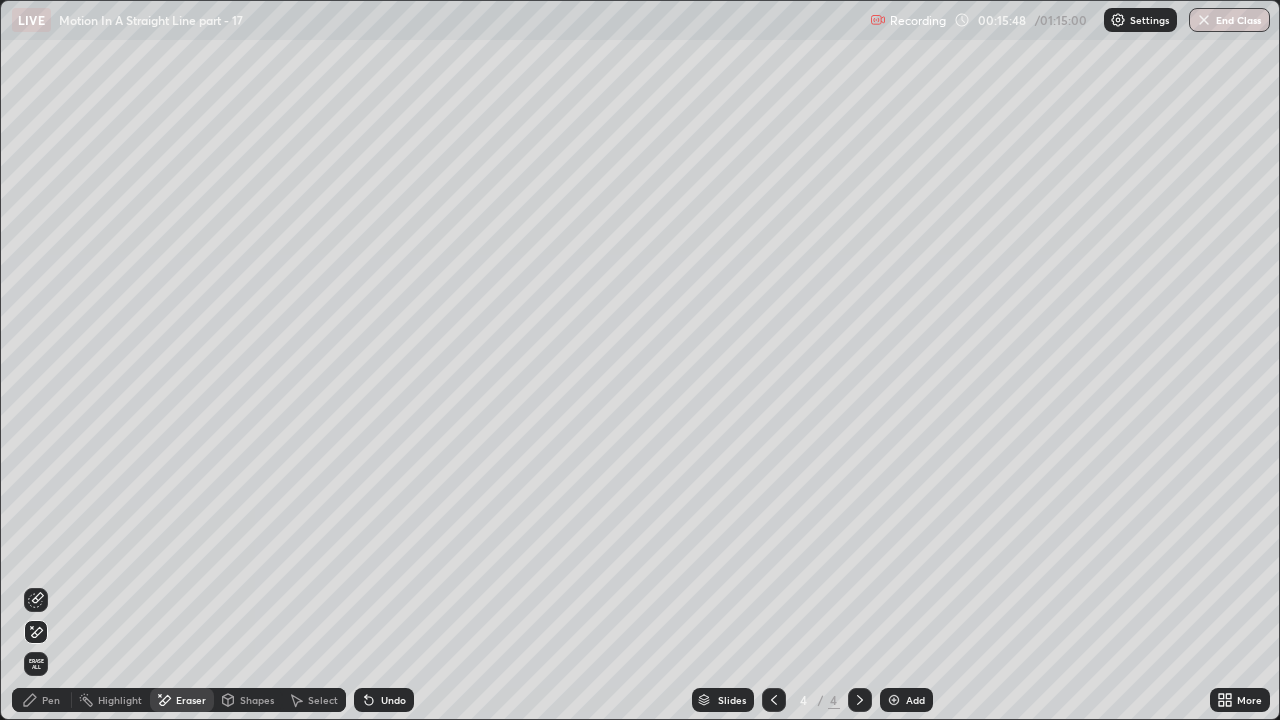 click on "Pen" at bounding box center (42, 700) 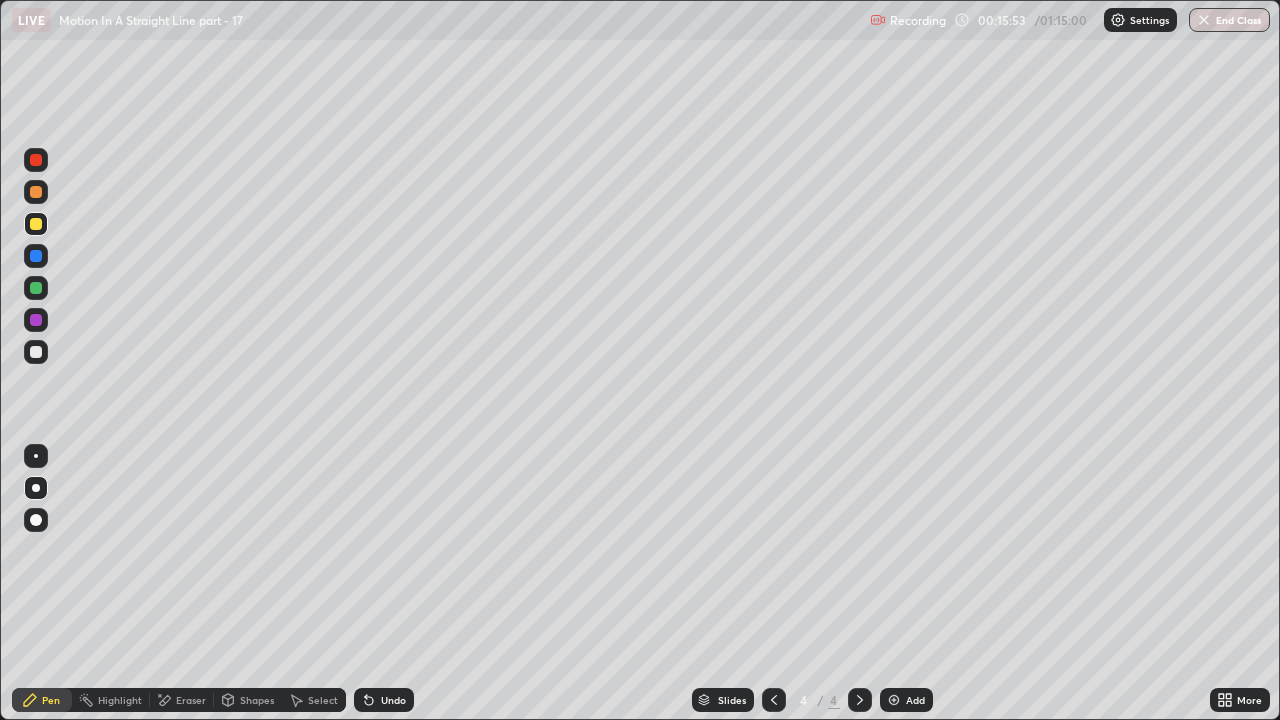 click at bounding box center (774, 700) 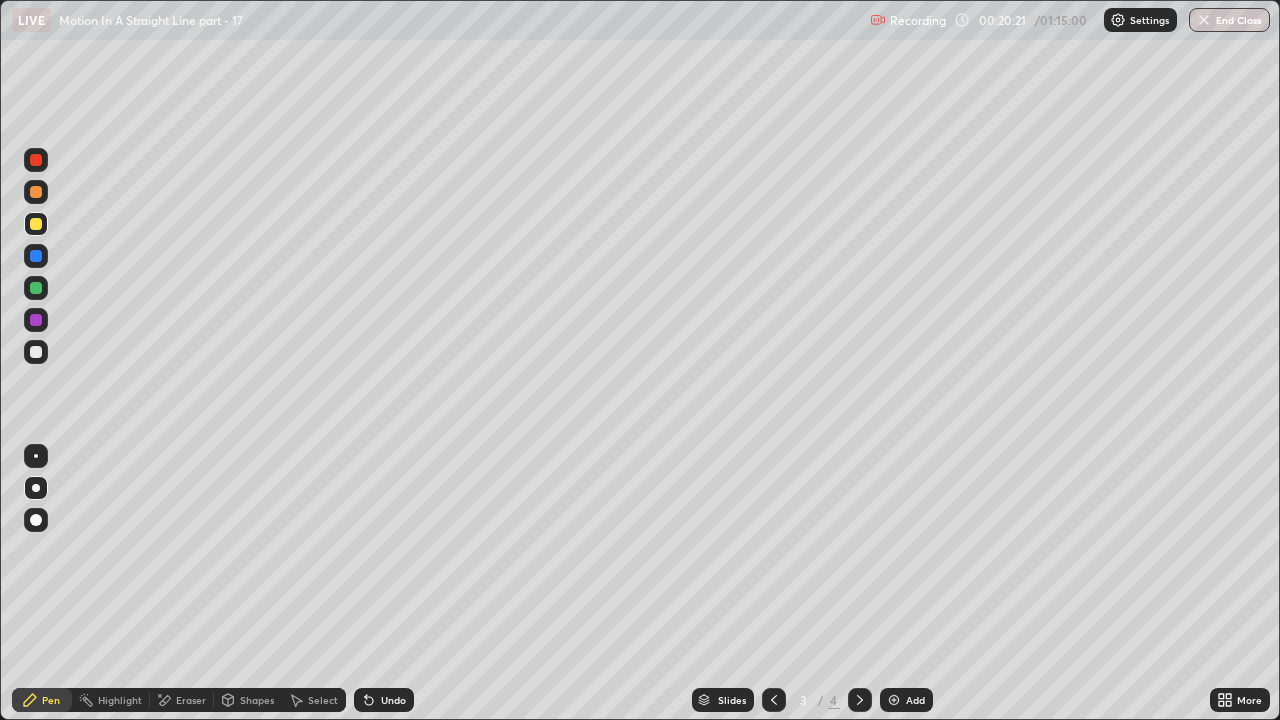 click 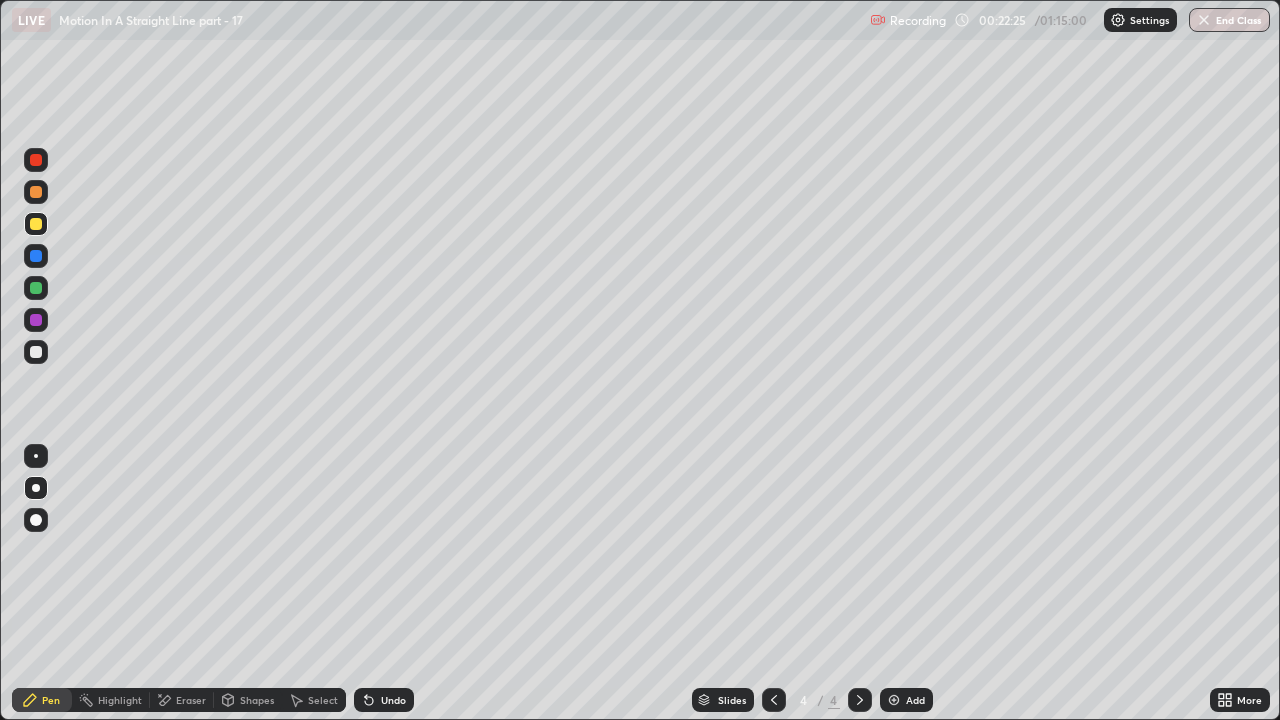 click on "Add" at bounding box center [906, 700] 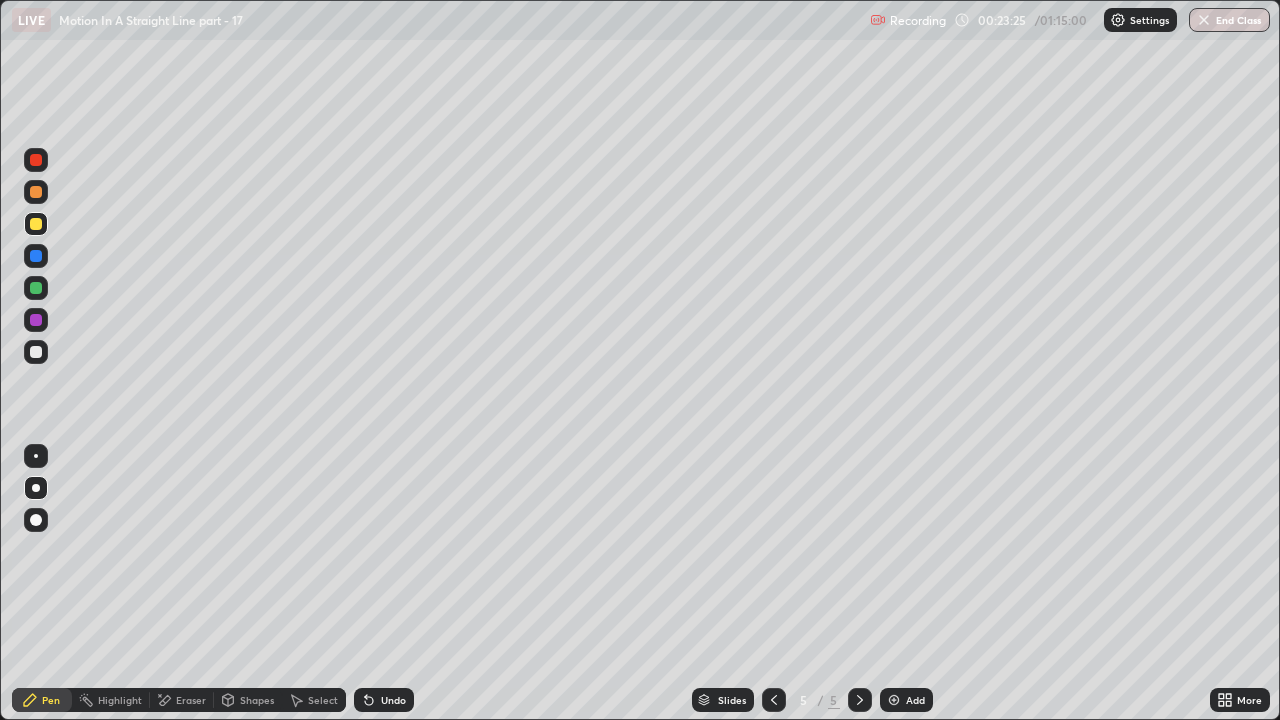 click on "Eraser" at bounding box center [182, 700] 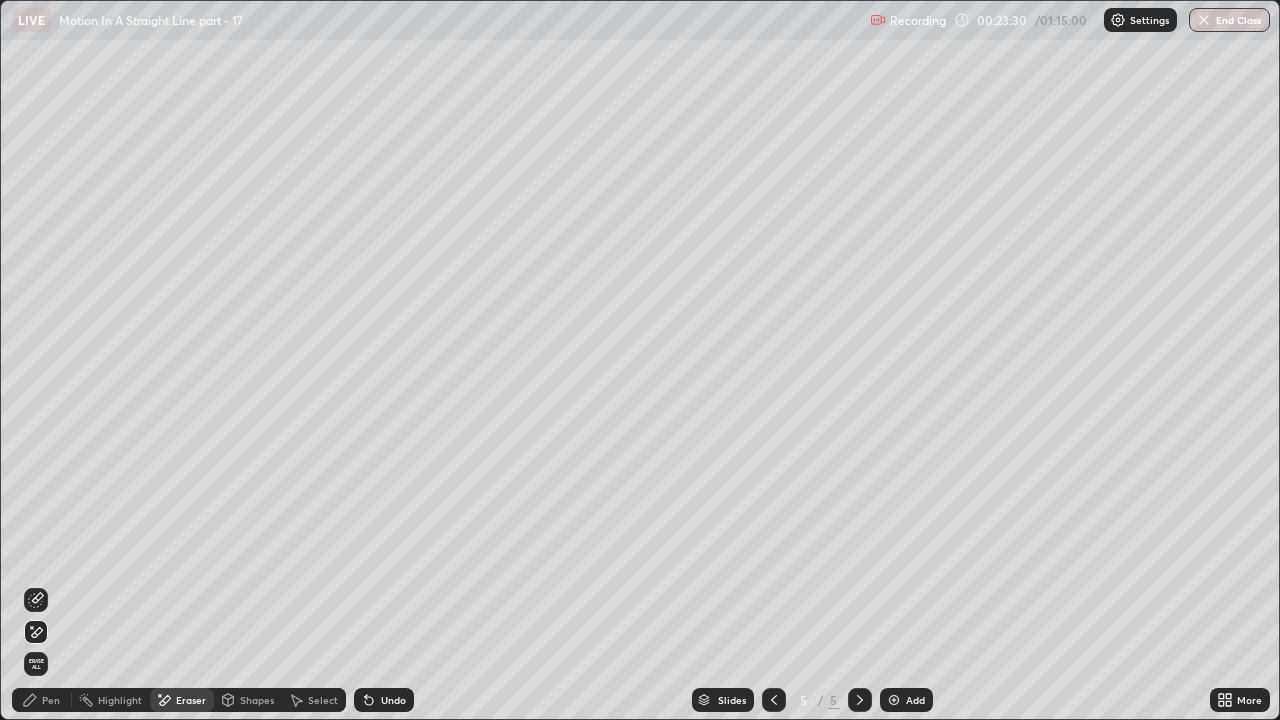 click on "Pen" at bounding box center (51, 700) 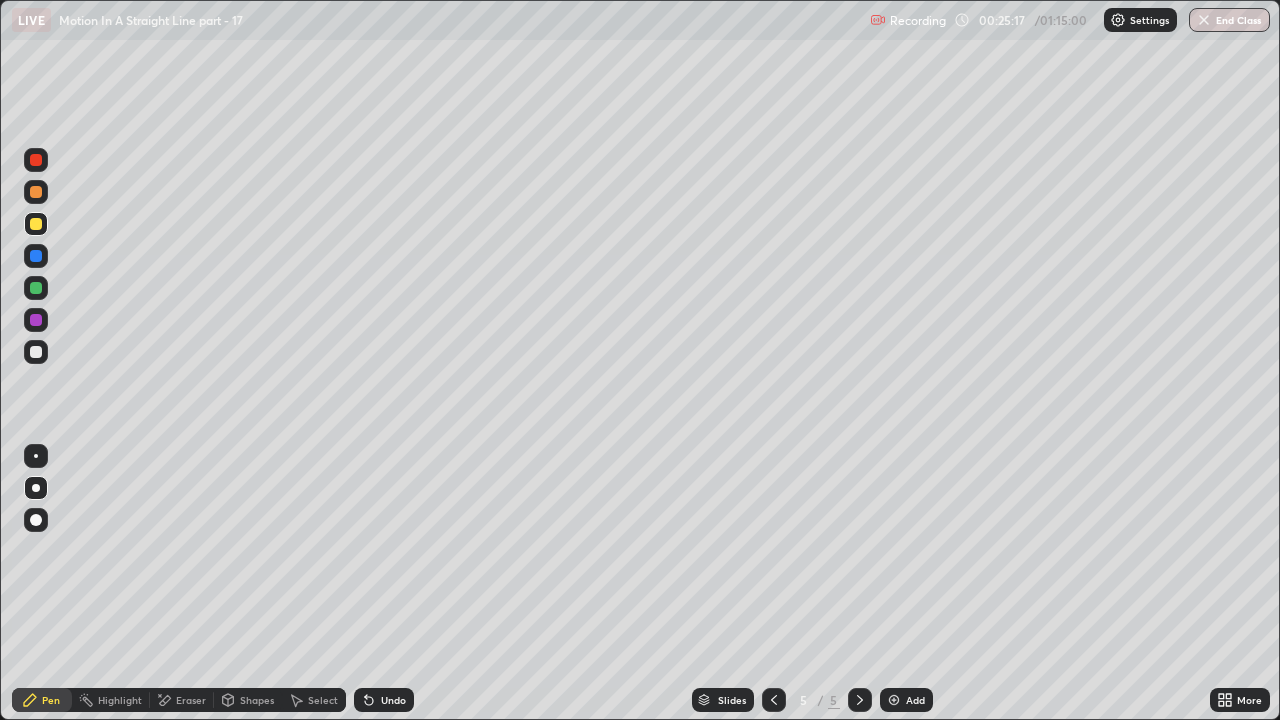 click 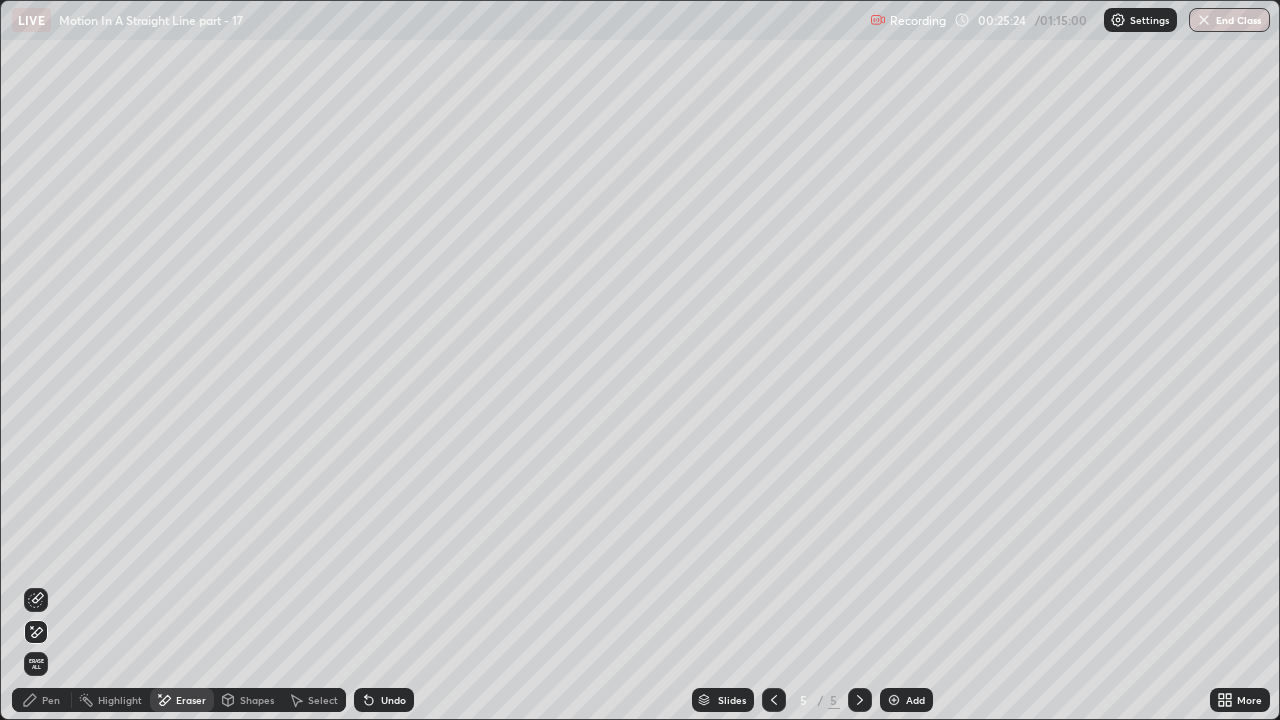 click 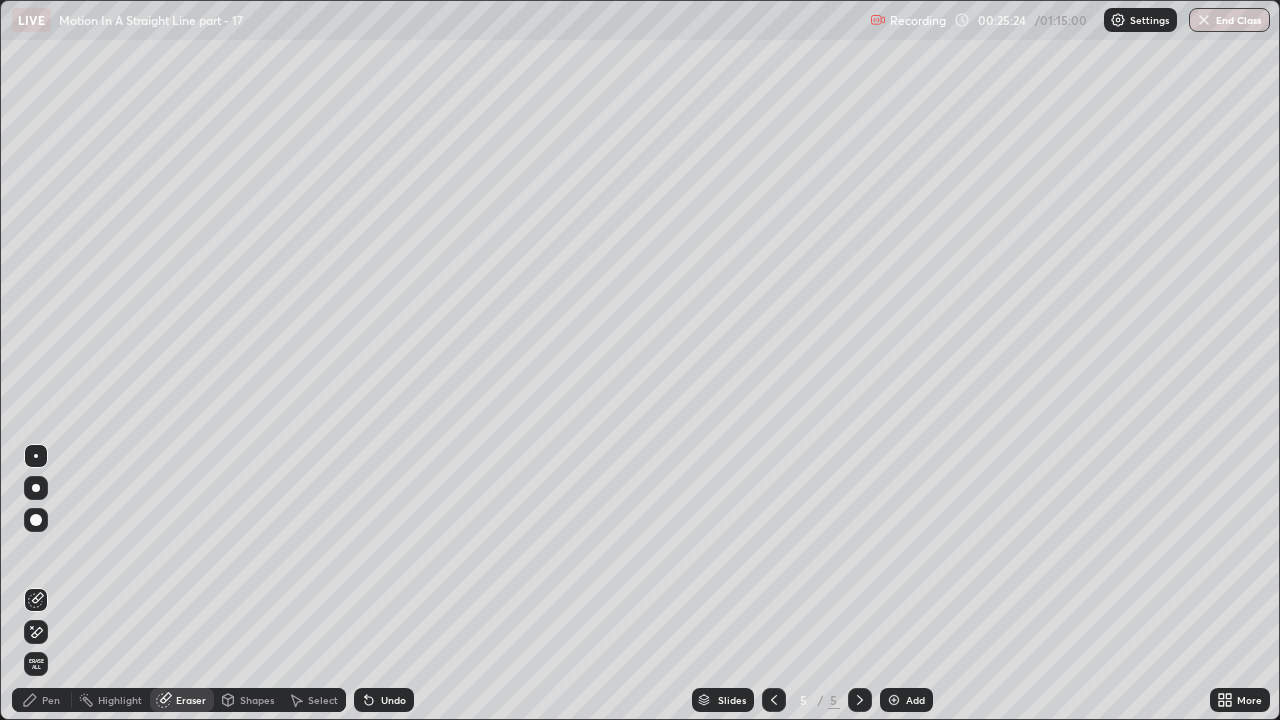 click 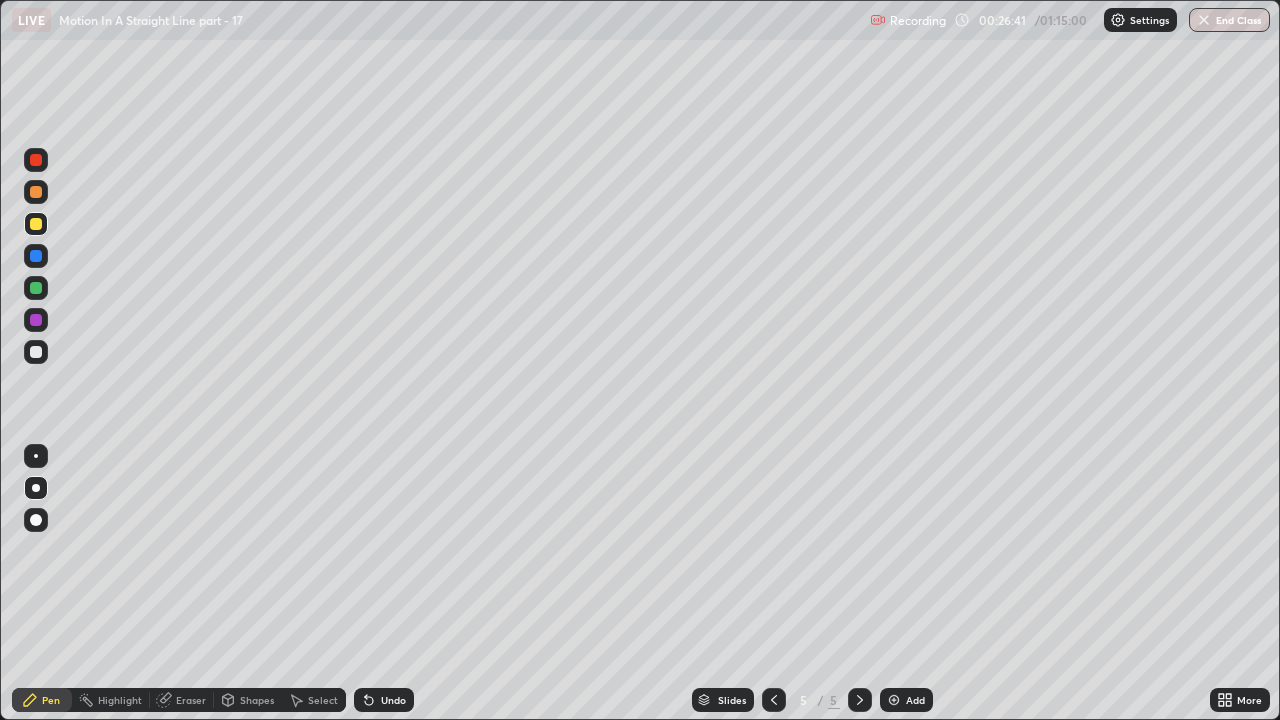 click on "Add" at bounding box center [906, 700] 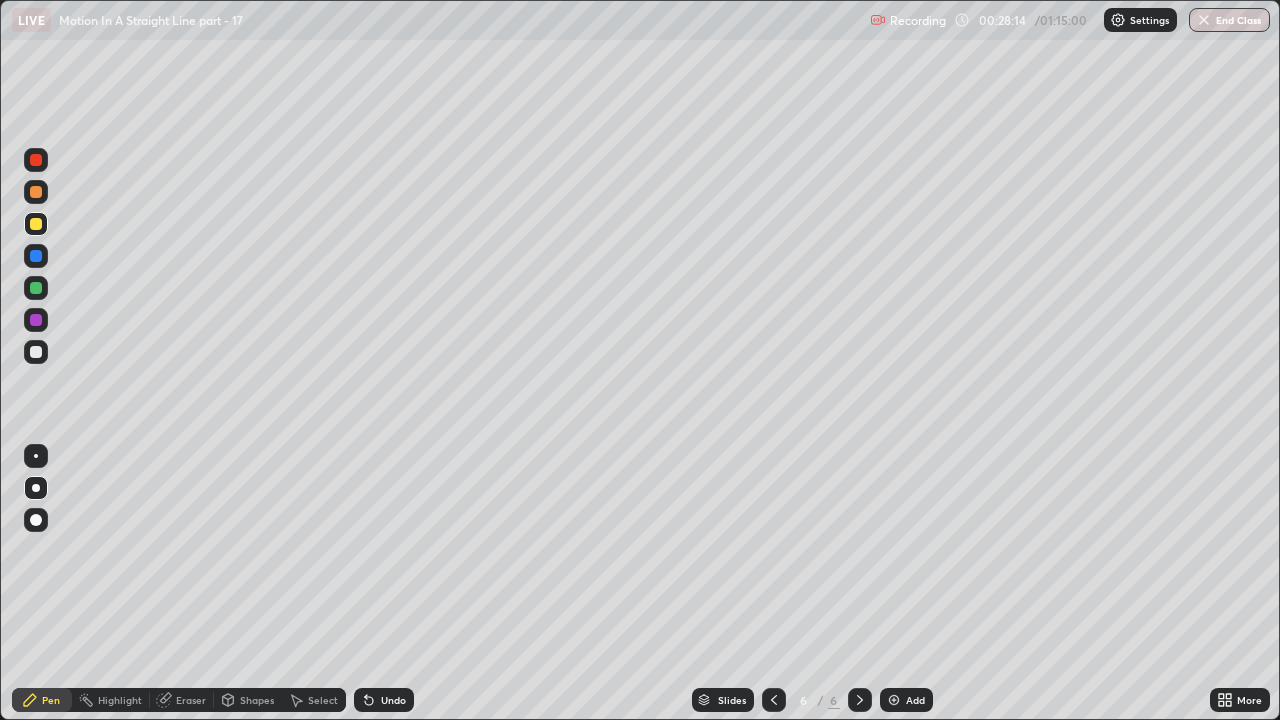 click on "Eraser" at bounding box center [191, 700] 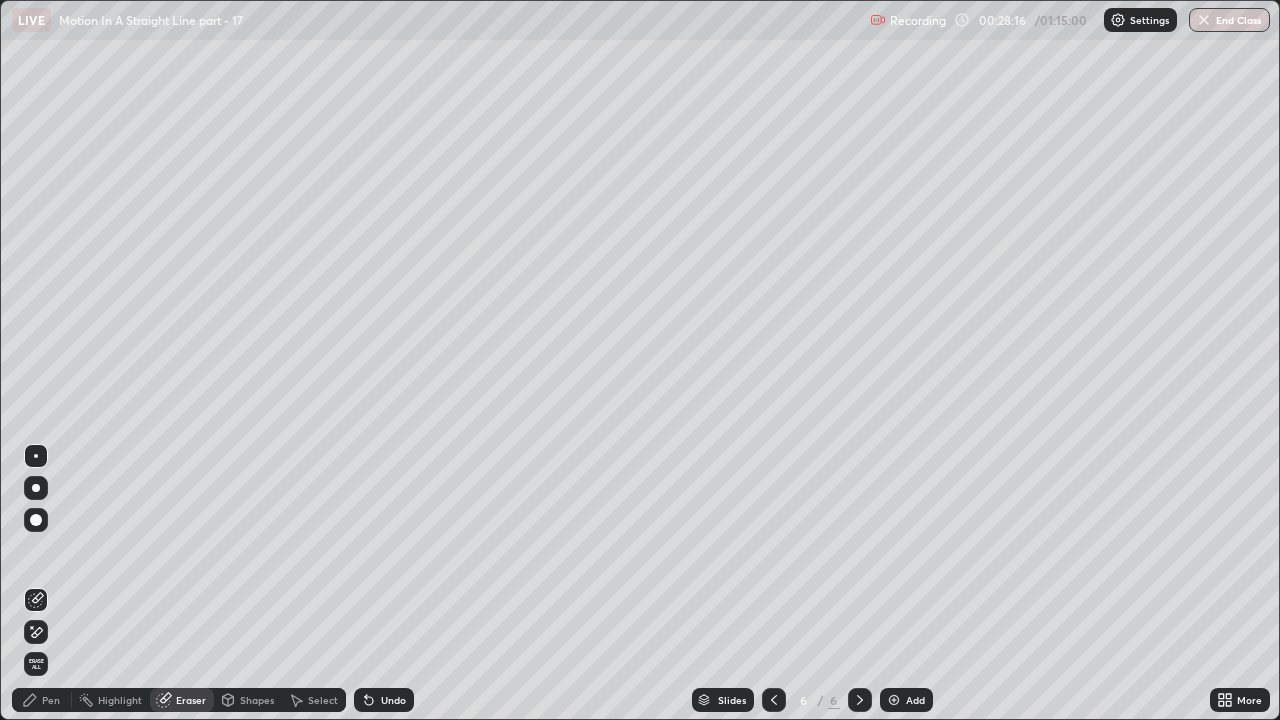 click on "Pen" at bounding box center (51, 700) 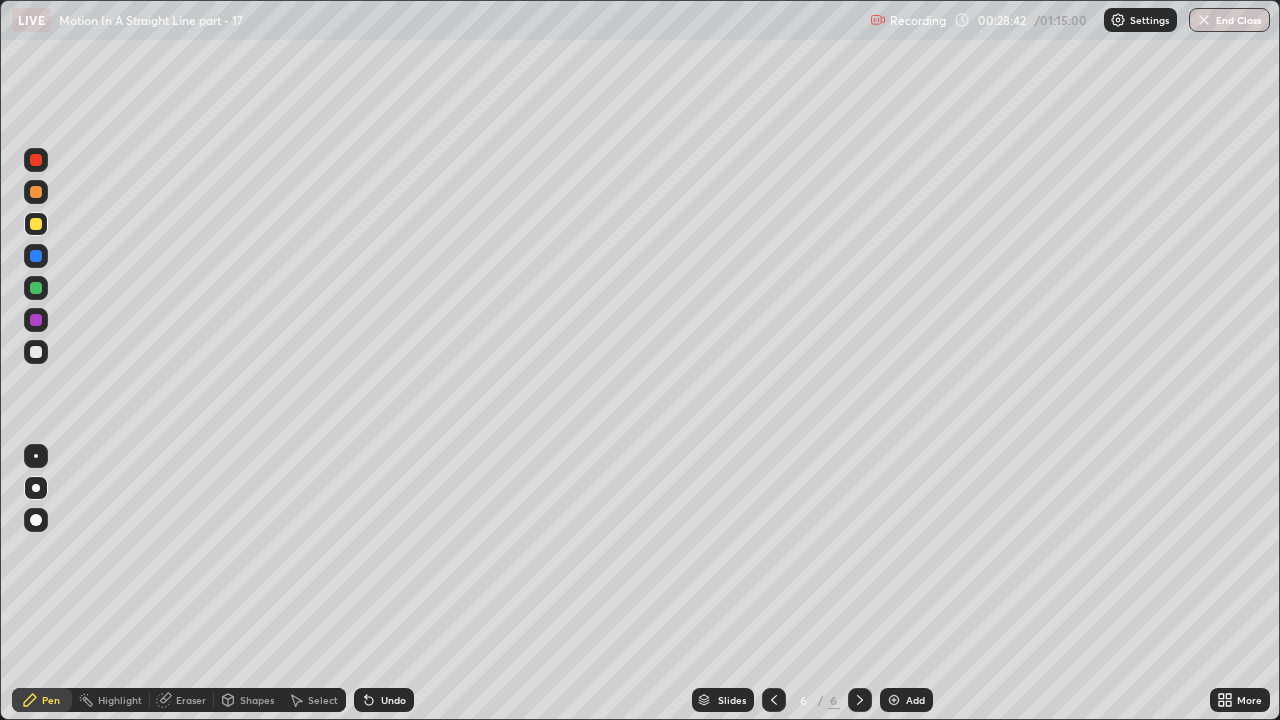 click on "Eraser" at bounding box center [191, 700] 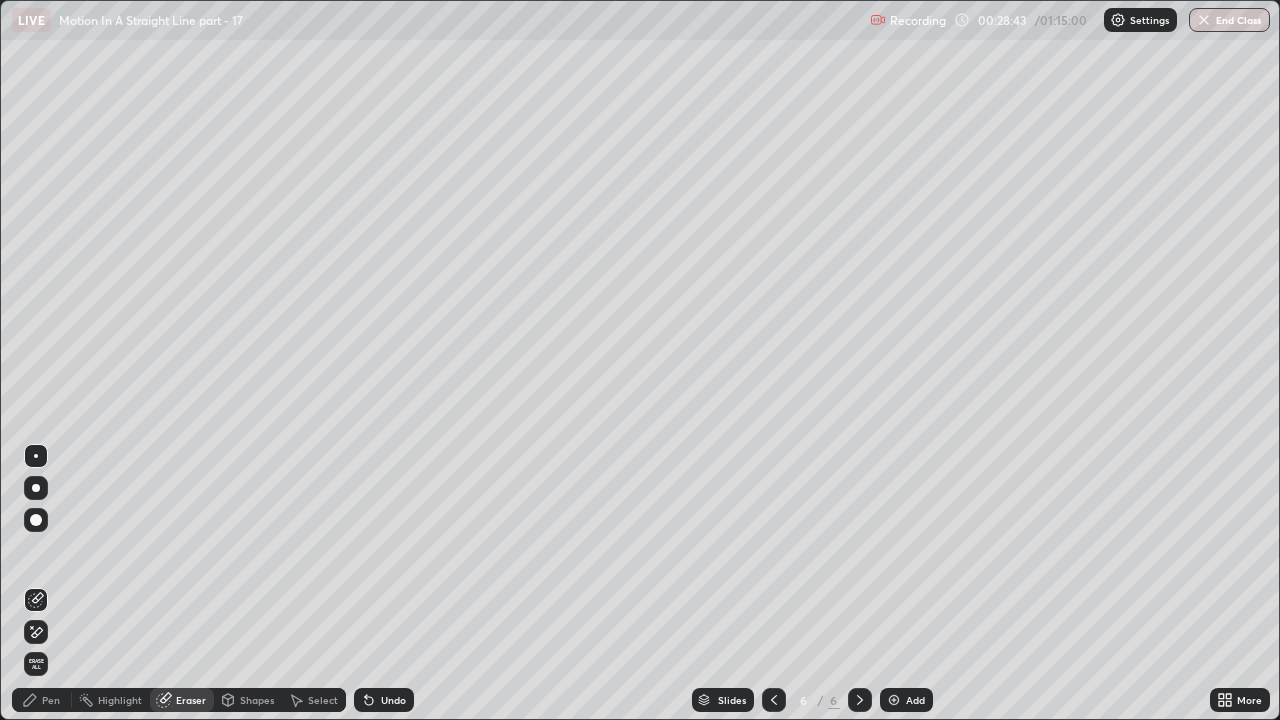 click on "Pen" at bounding box center [42, 700] 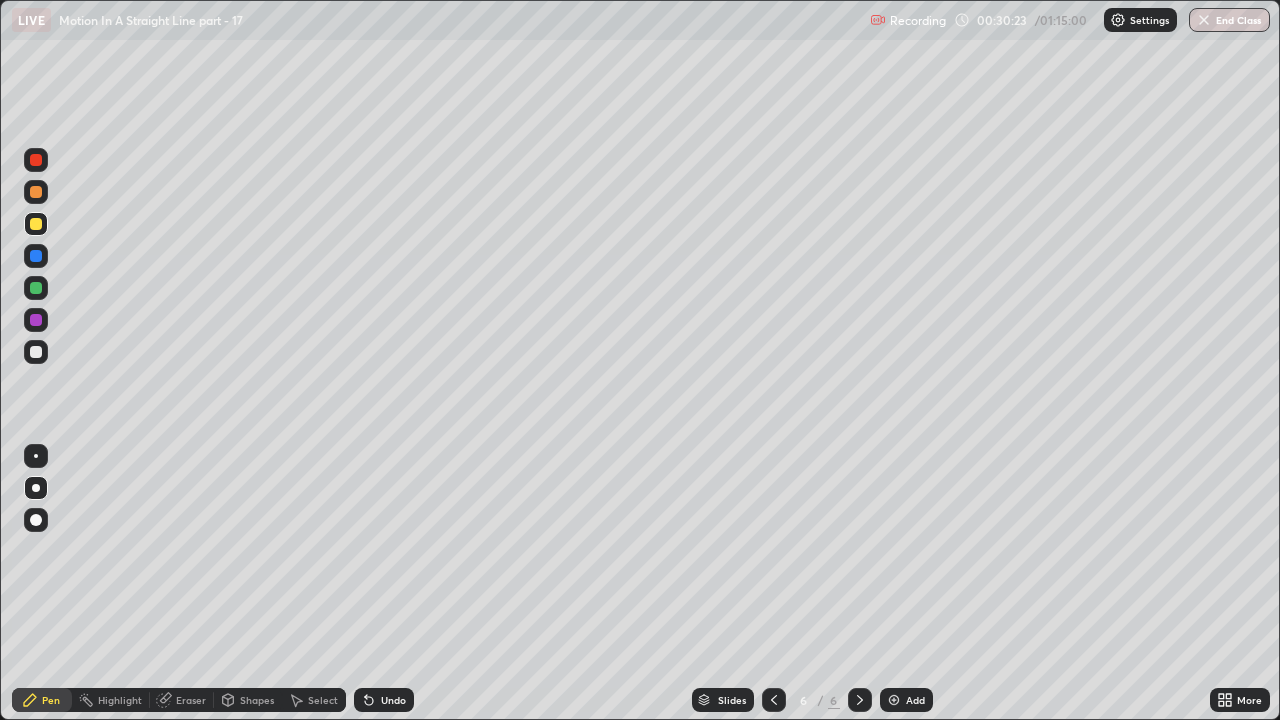 click on "Add" at bounding box center [906, 700] 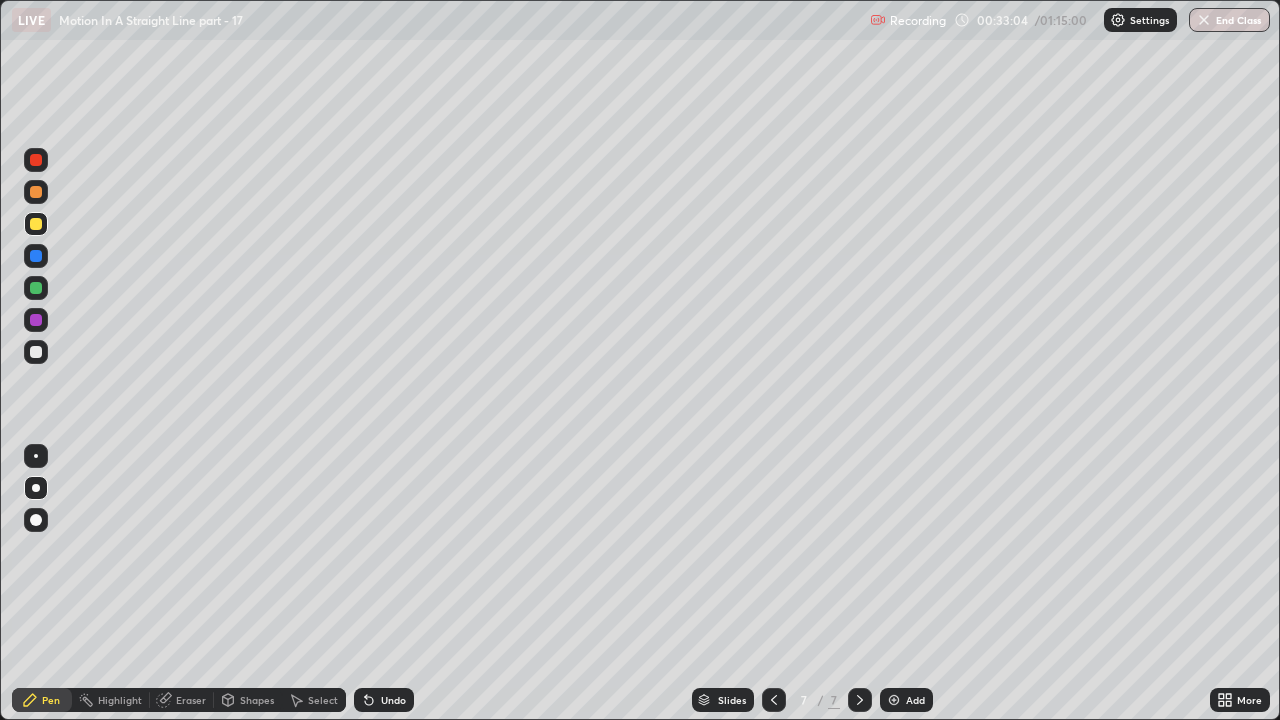 click 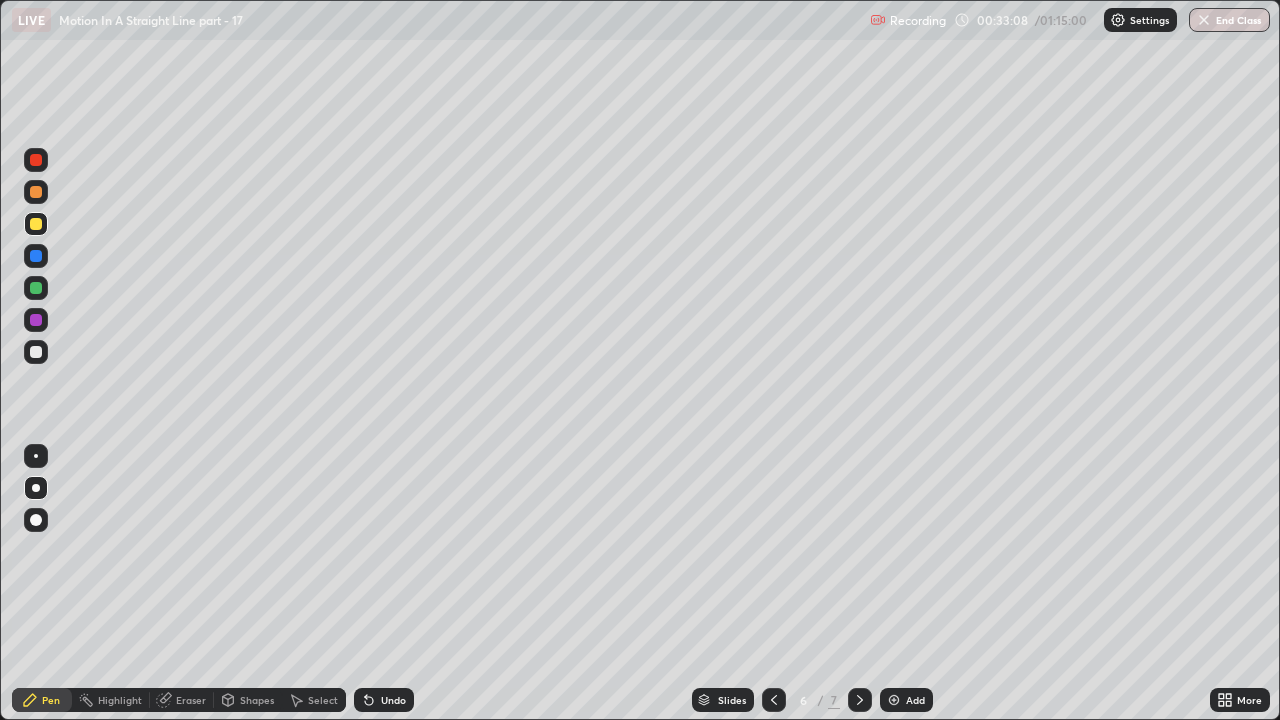 click 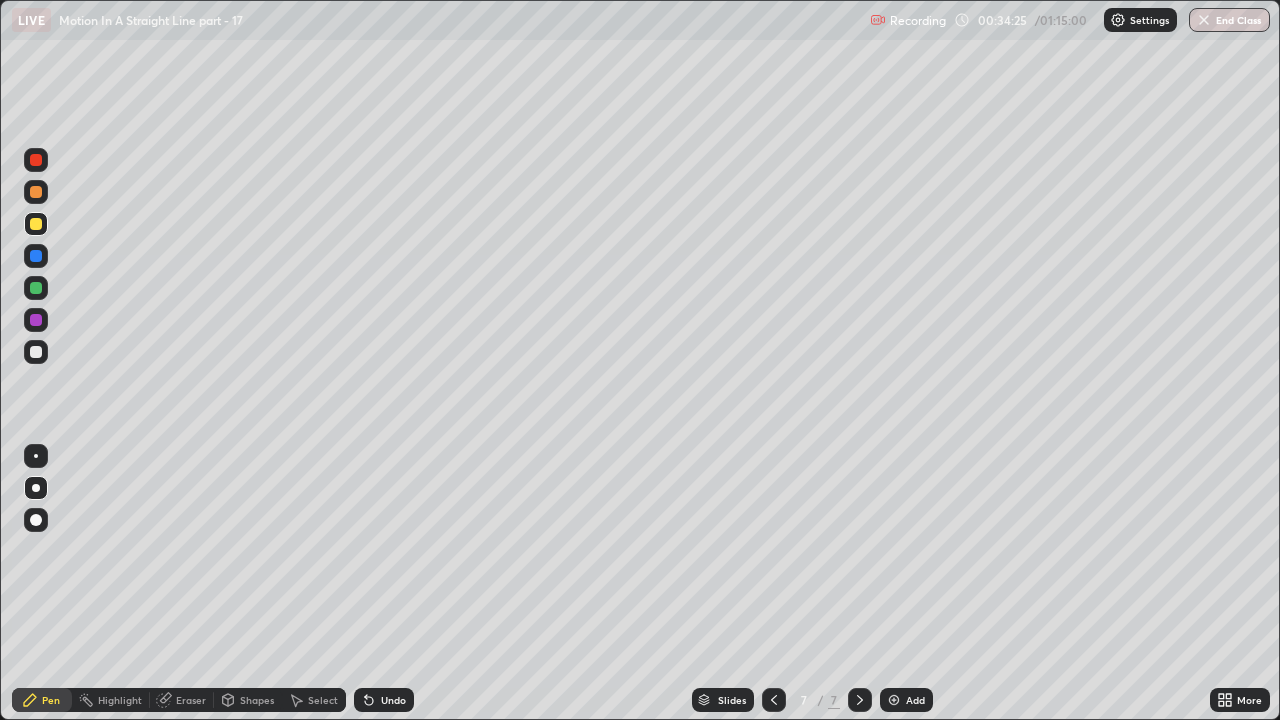 click at bounding box center (36, 288) 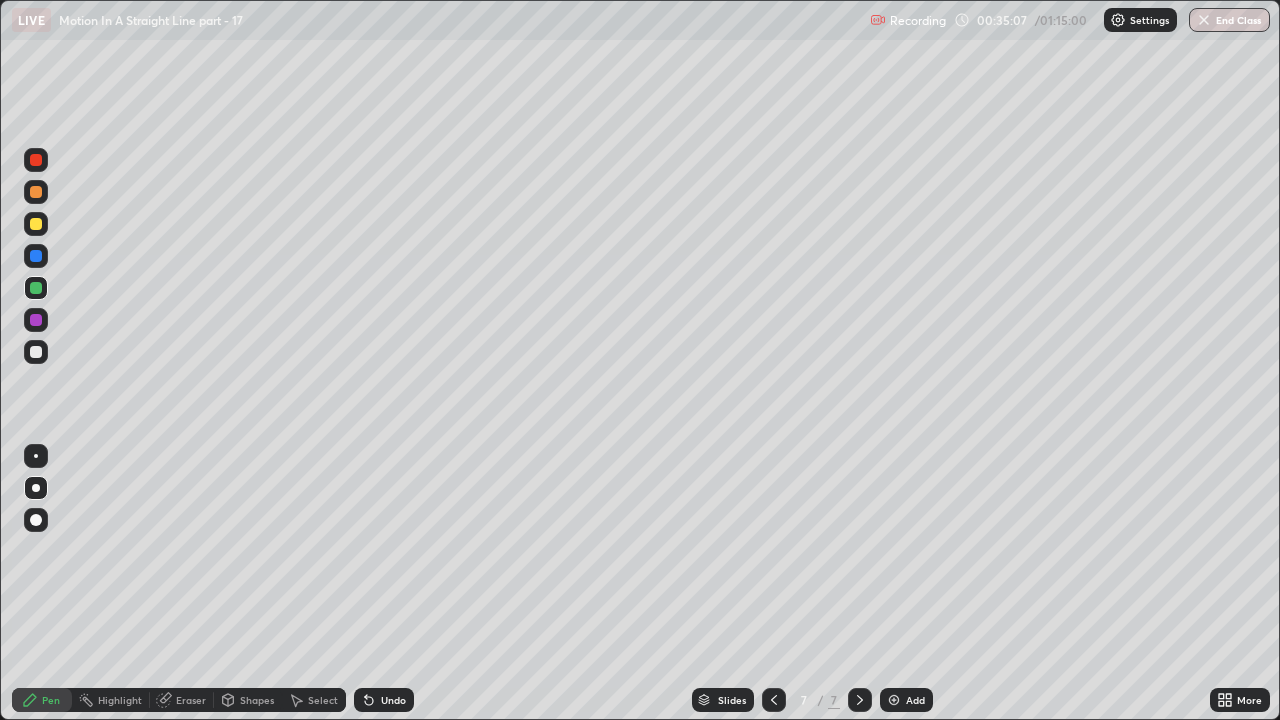 click at bounding box center [36, 352] 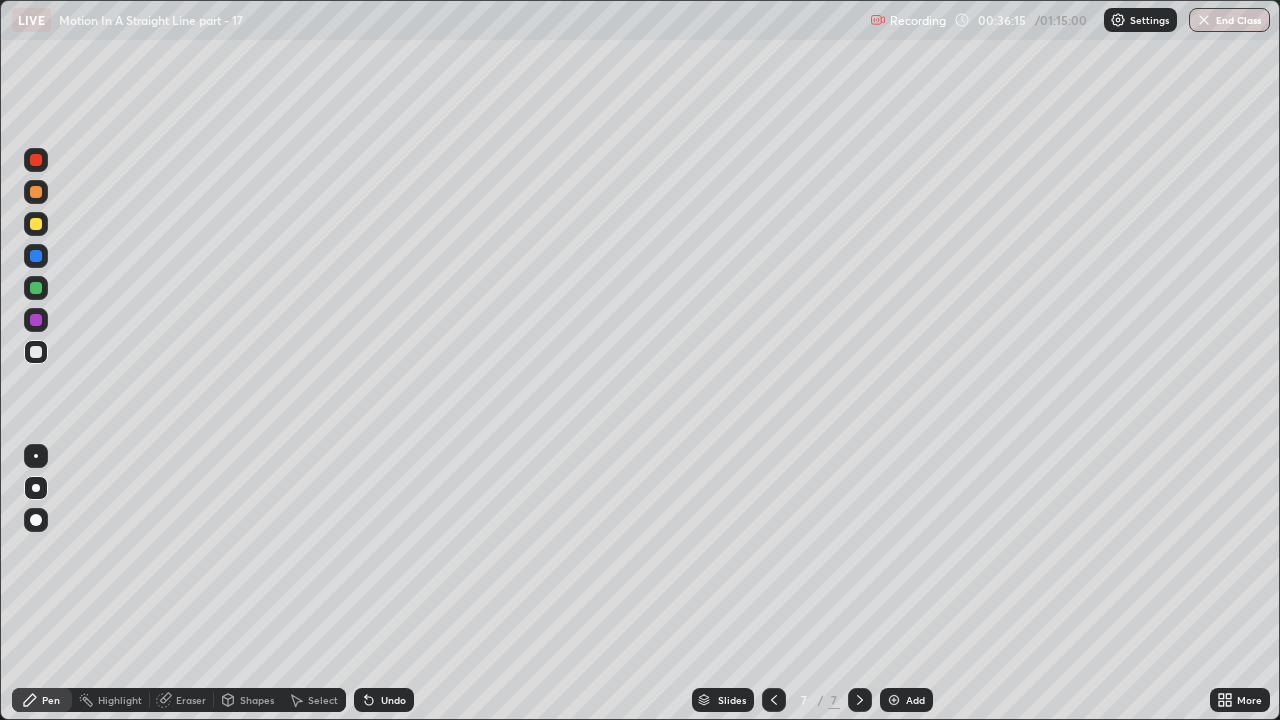 click at bounding box center [36, 320] 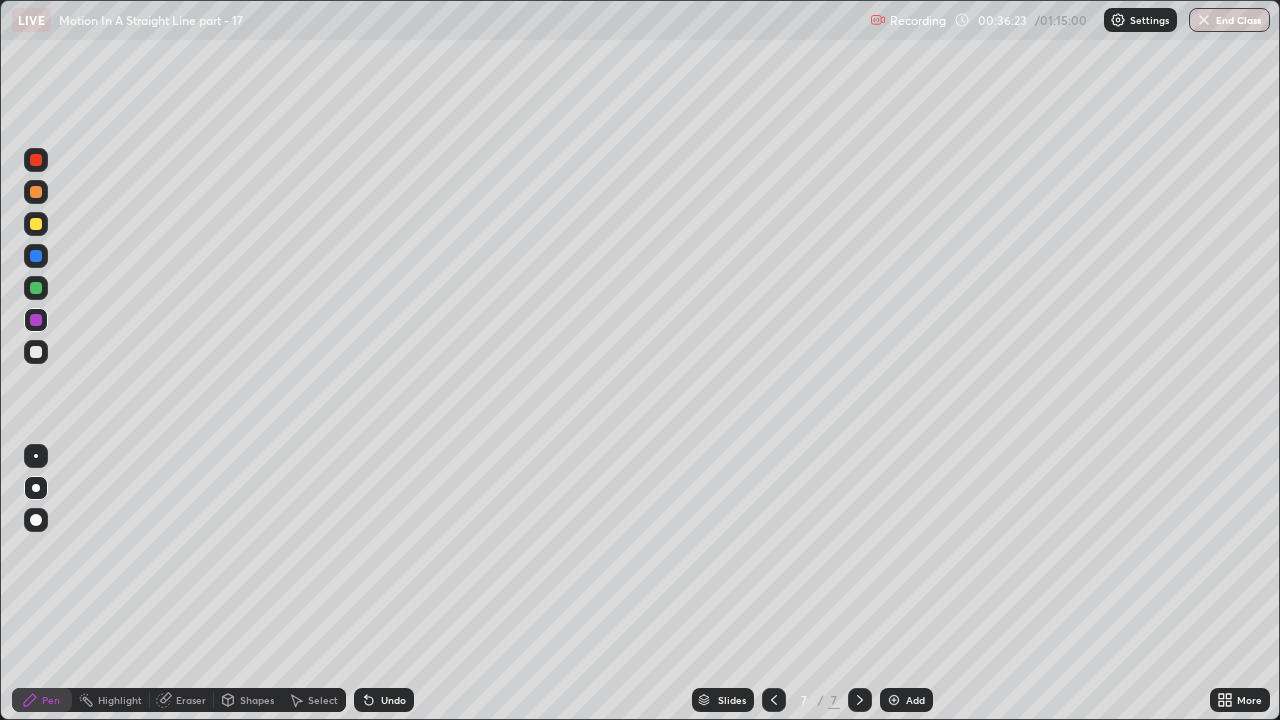 click at bounding box center (36, 192) 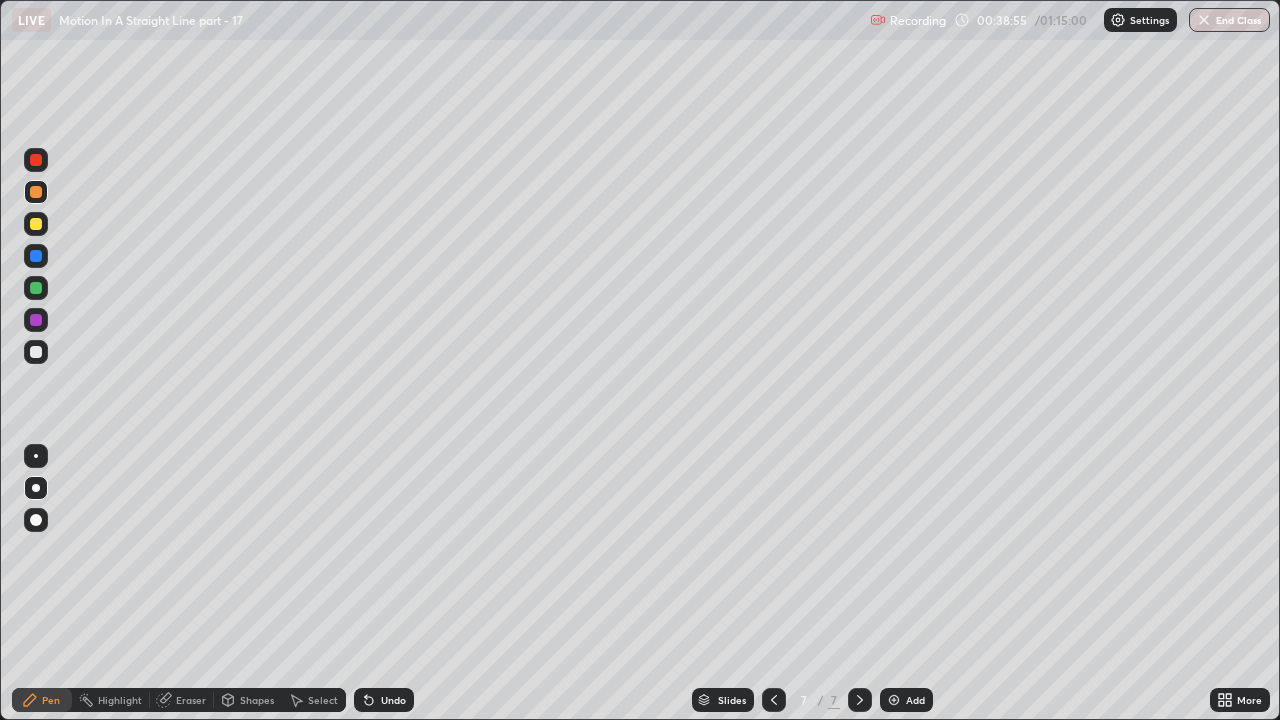 click at bounding box center [774, 700] 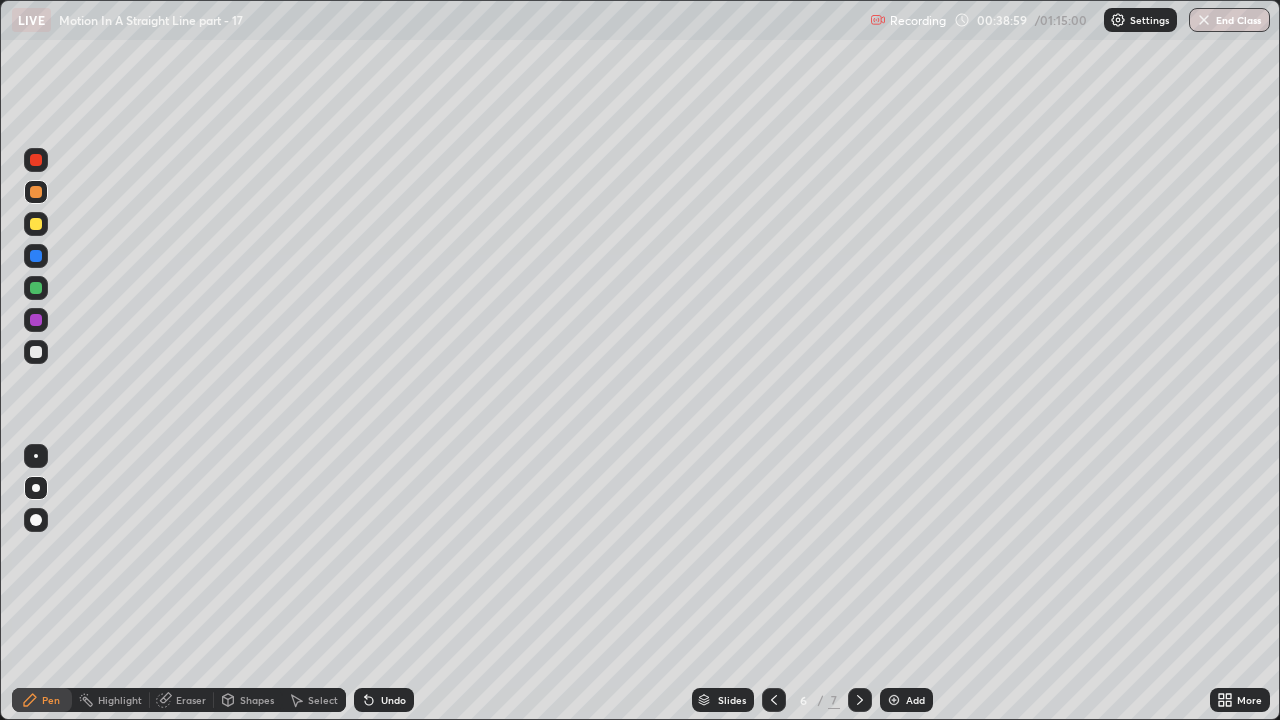 click 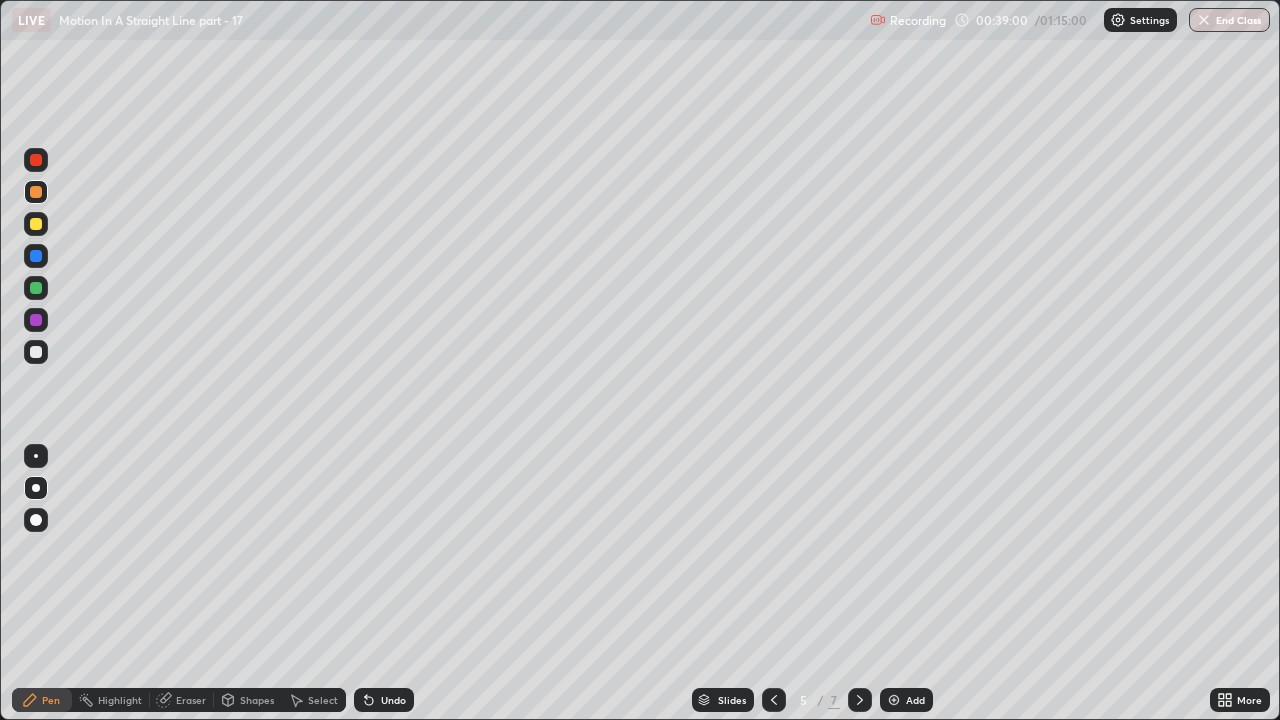 click 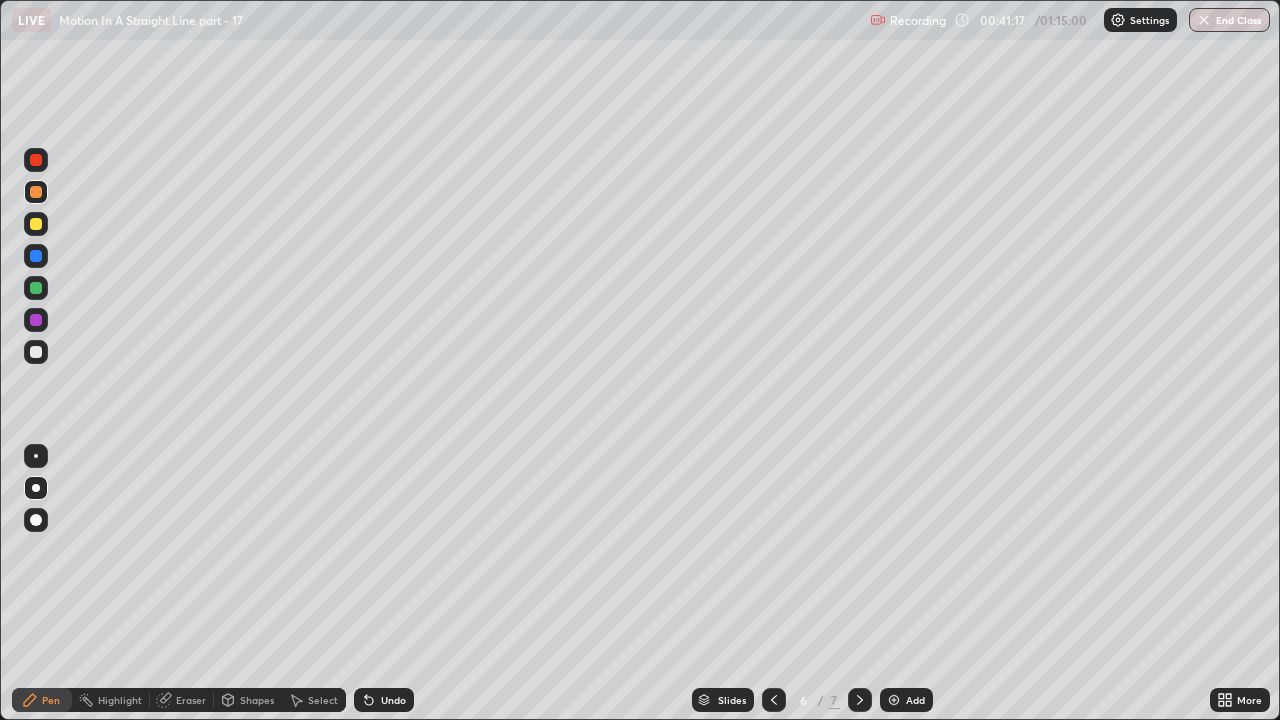 click at bounding box center (860, 700) 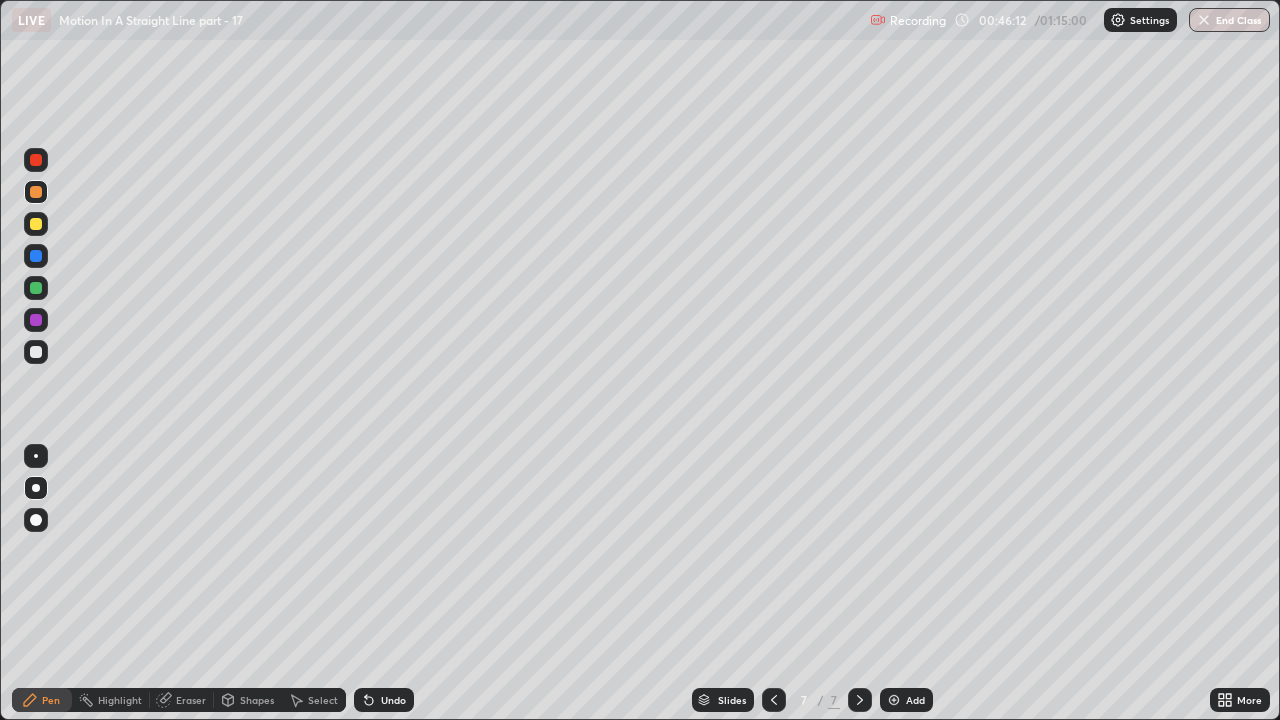 click on "Add" at bounding box center [915, 700] 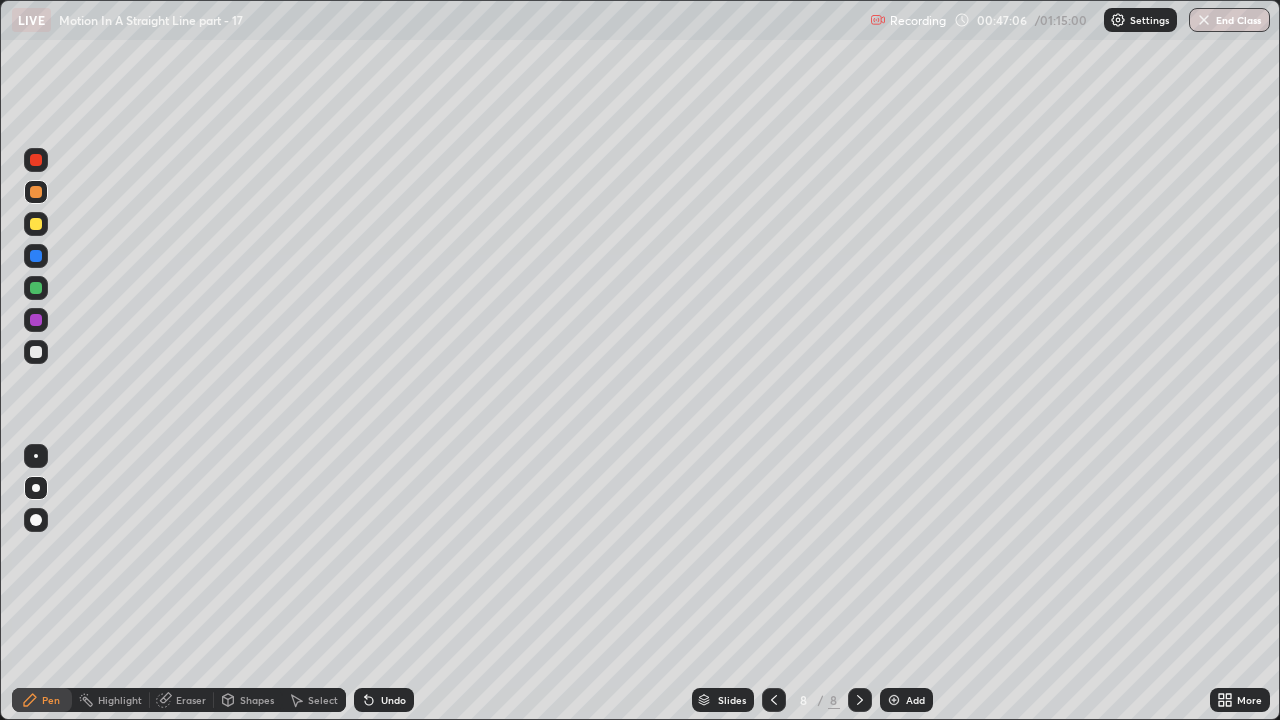 click at bounding box center (36, 224) 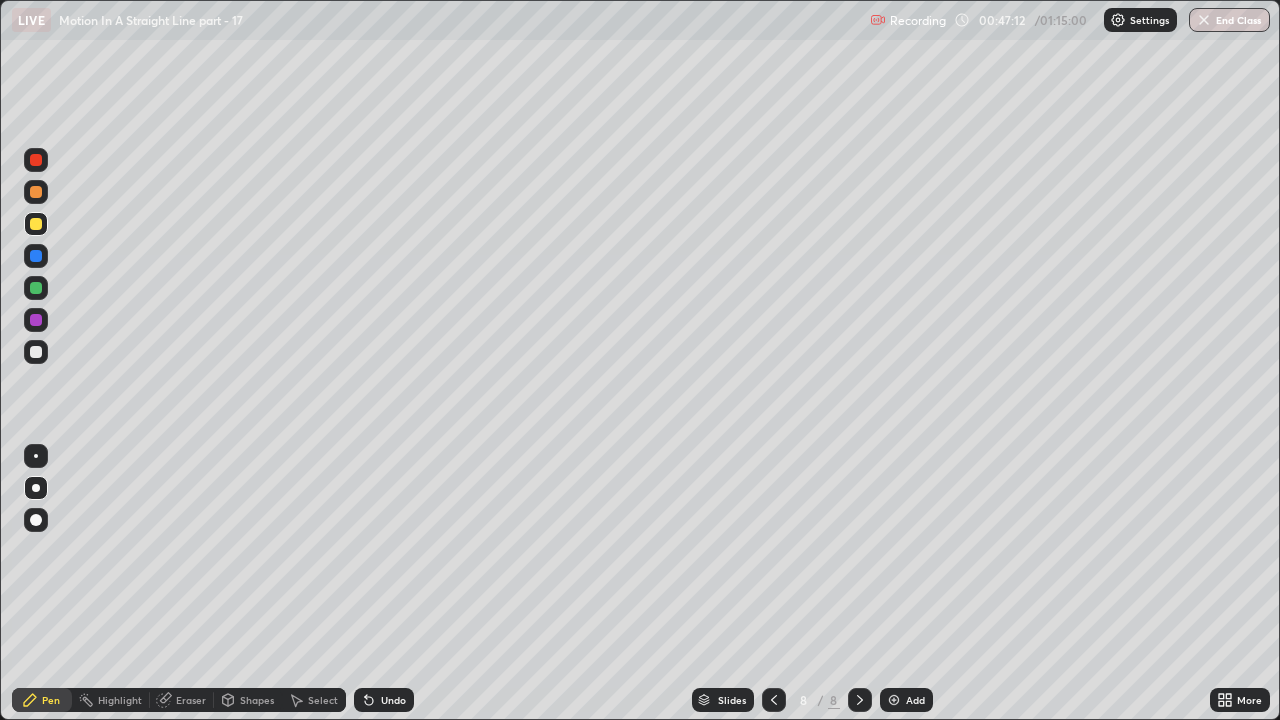 click at bounding box center (774, 700) 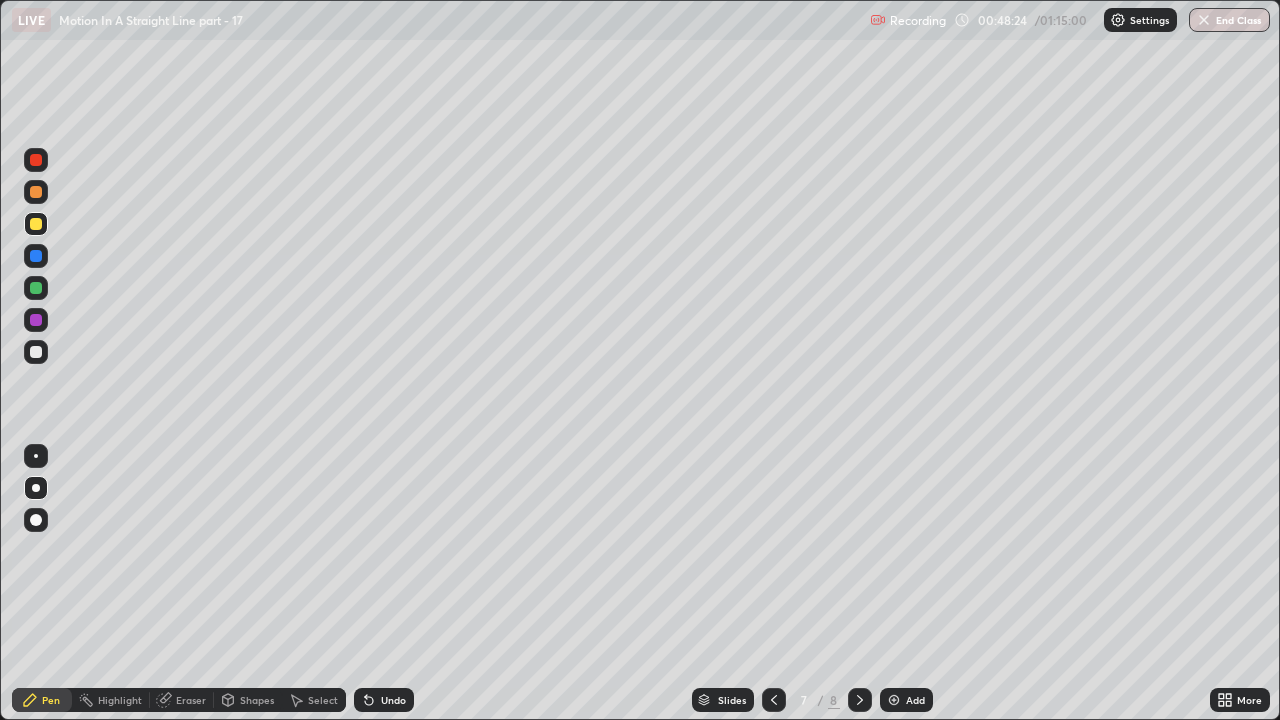 click 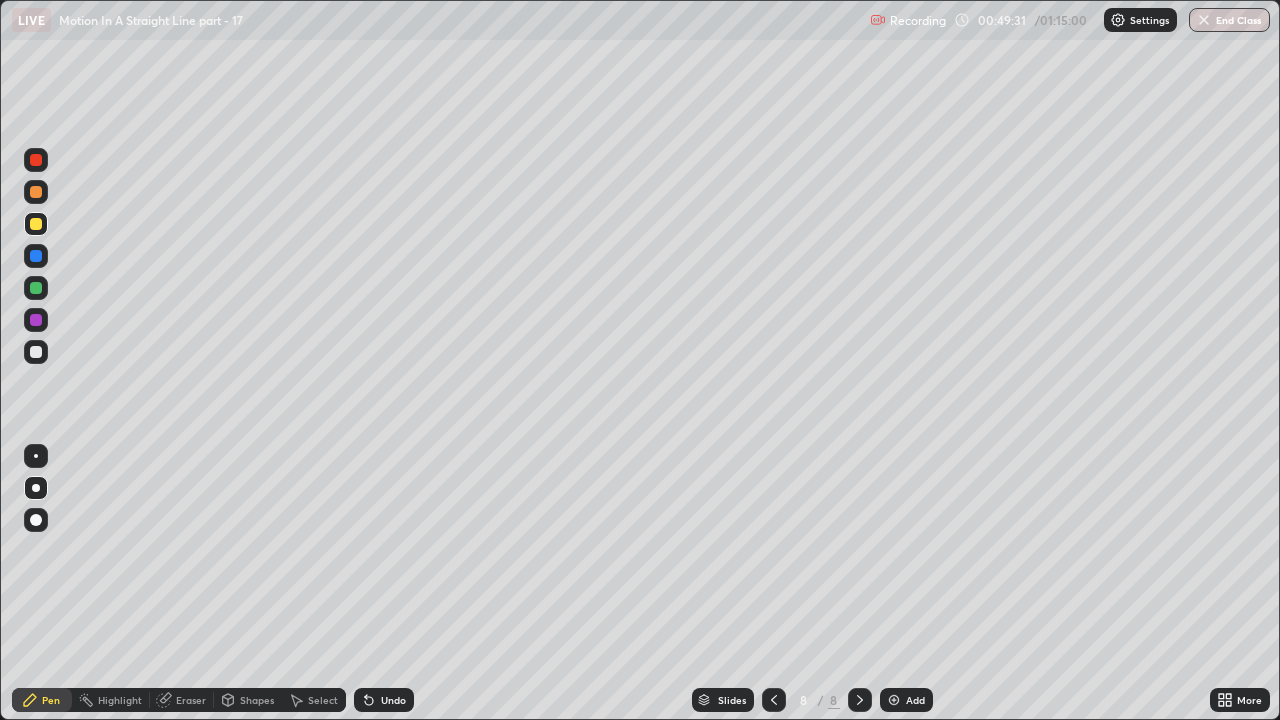 click 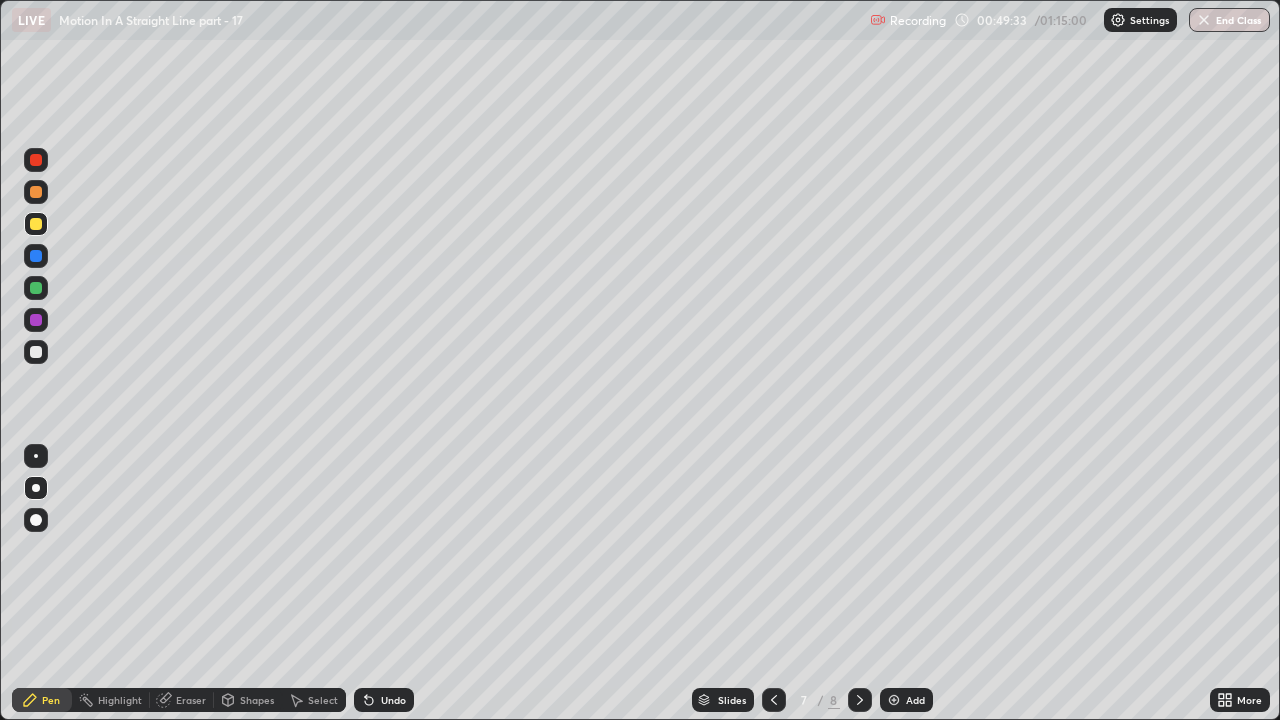 click 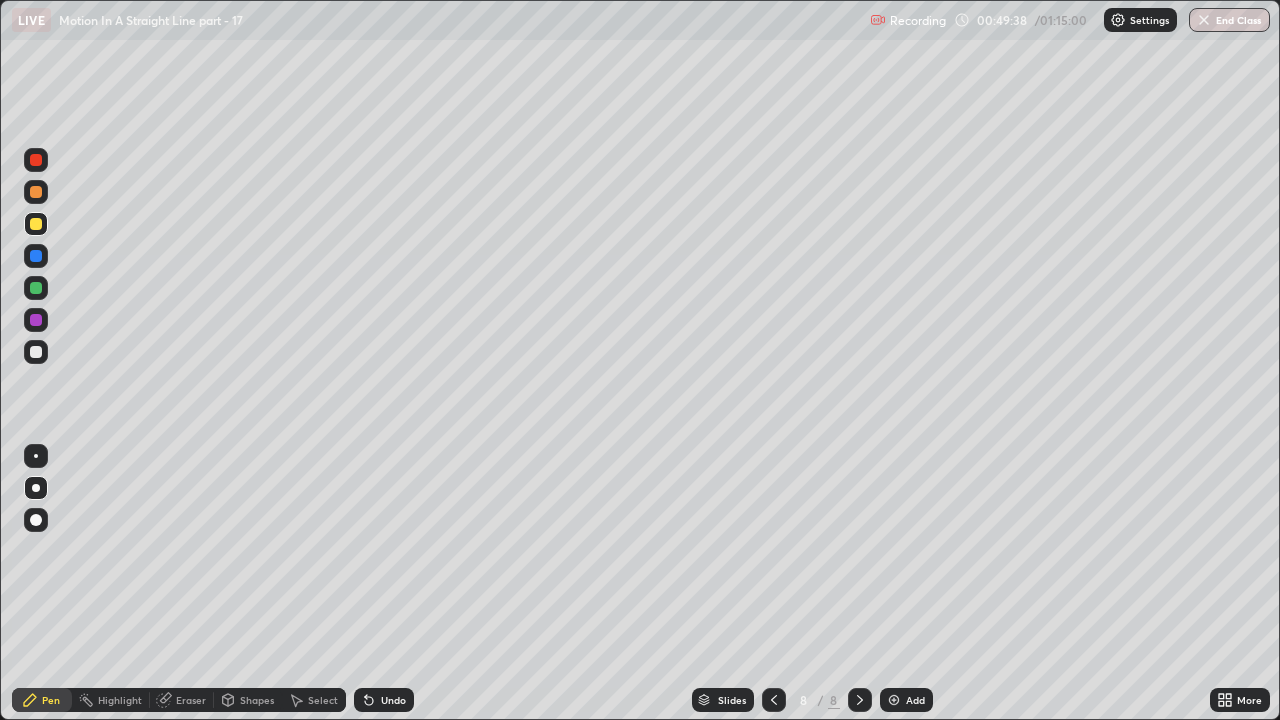 click 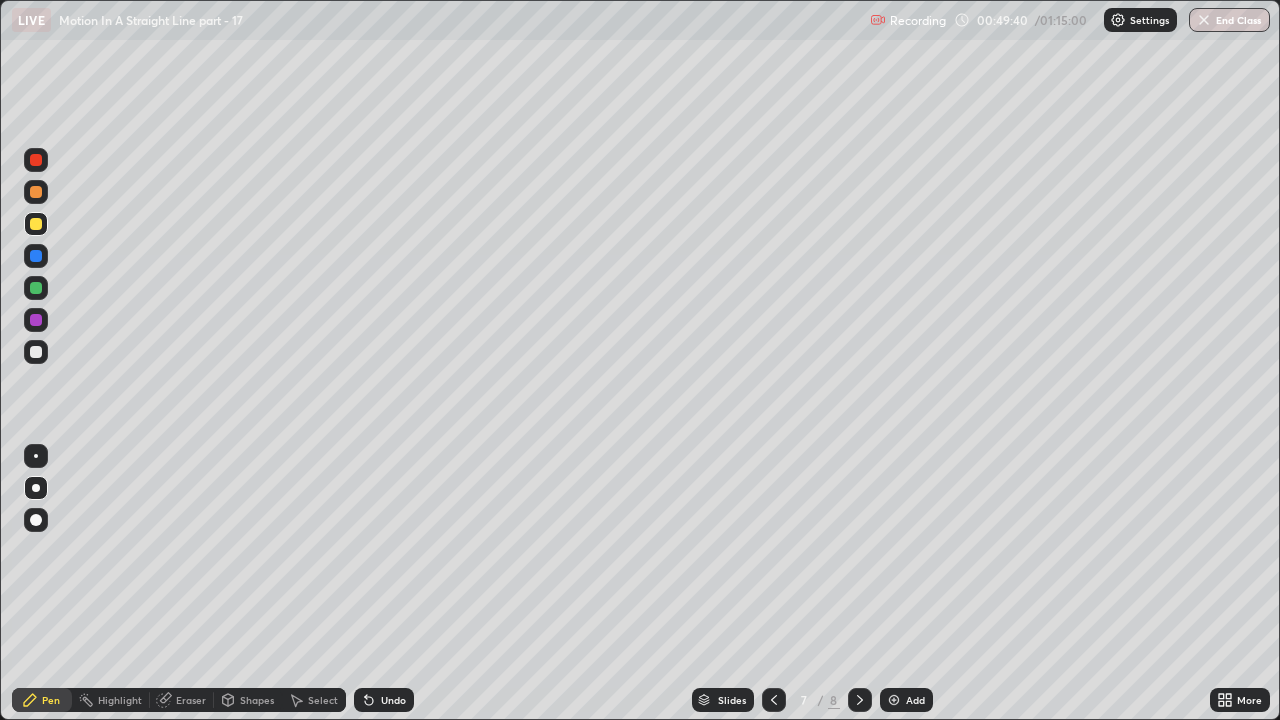 click 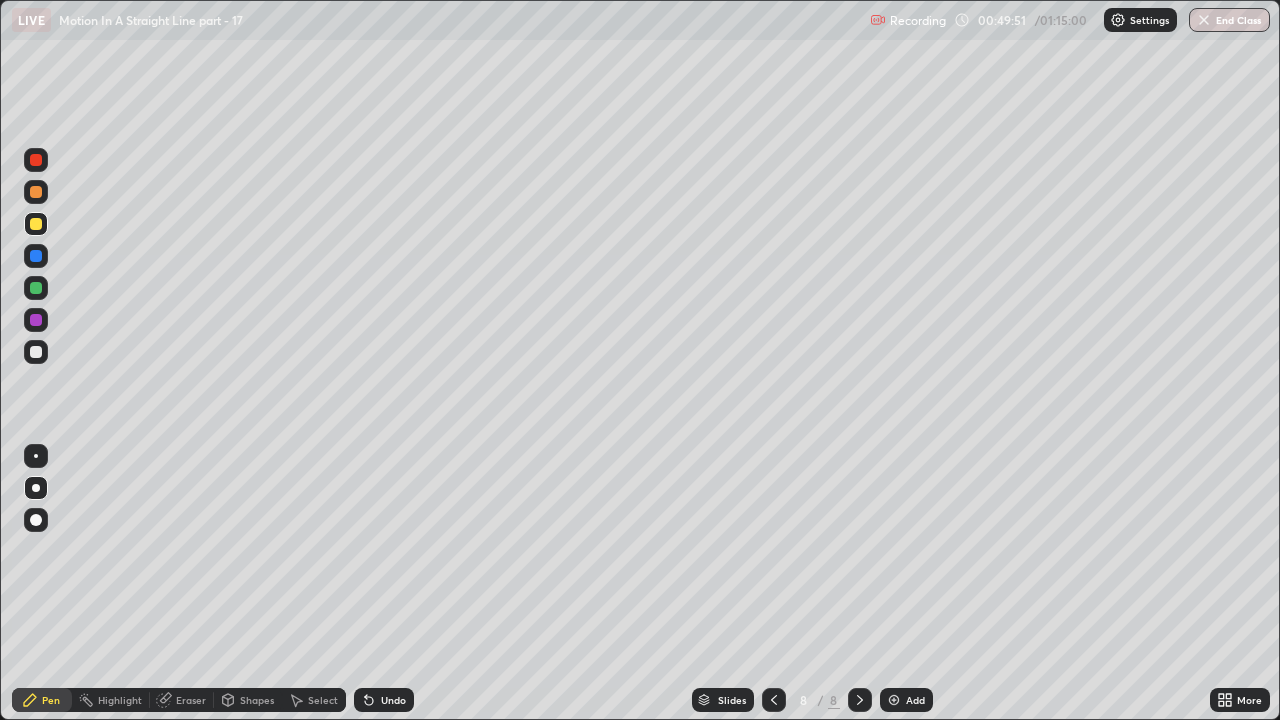 click on "Undo" at bounding box center [393, 700] 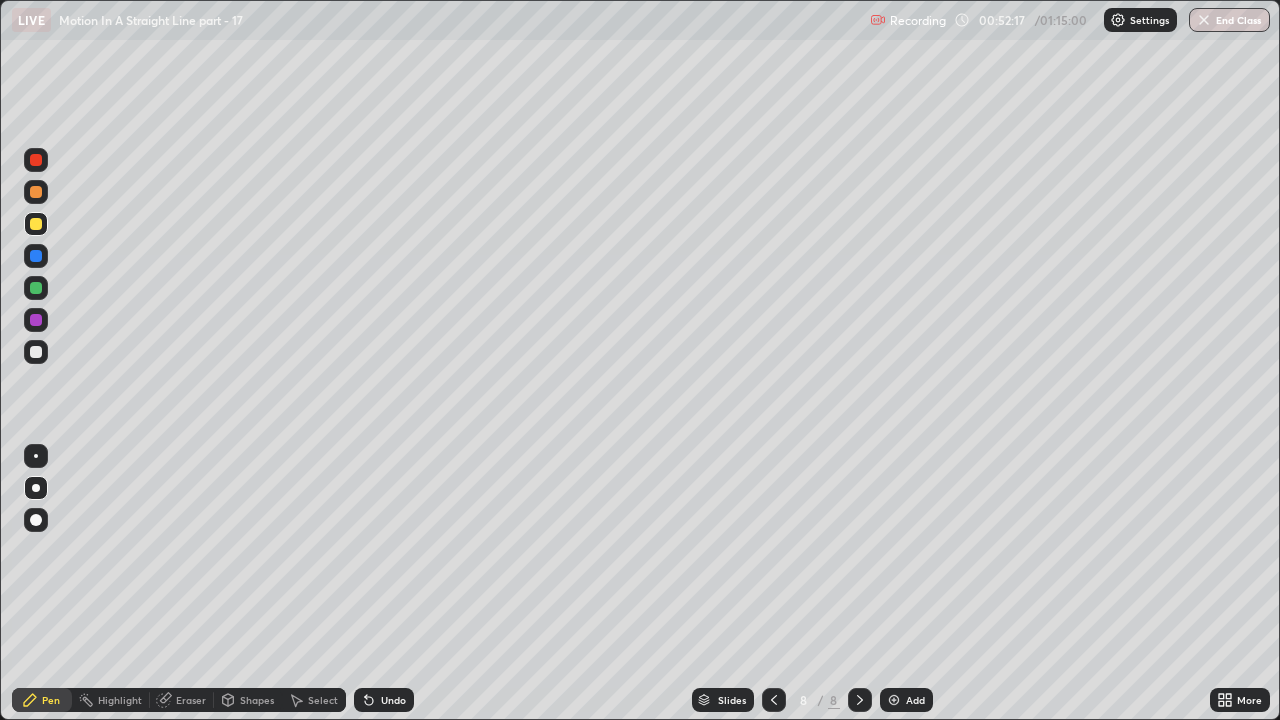 click at bounding box center (36, 352) 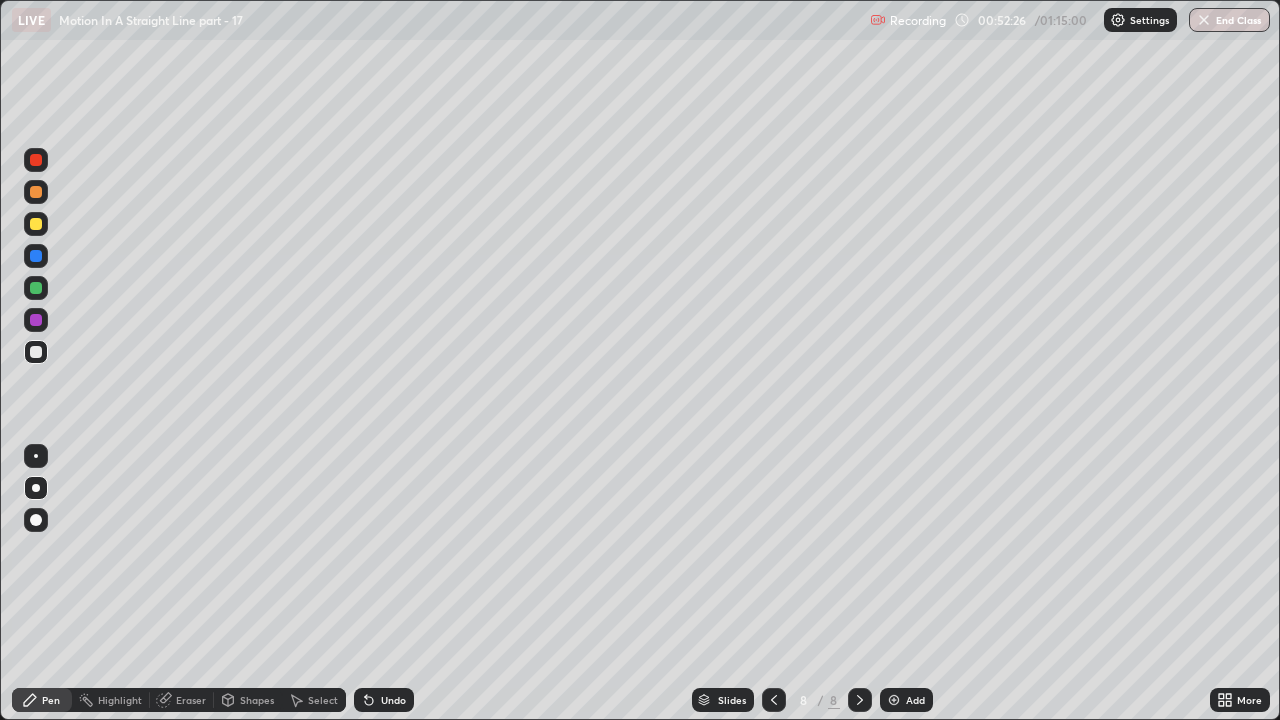 click at bounding box center (894, 700) 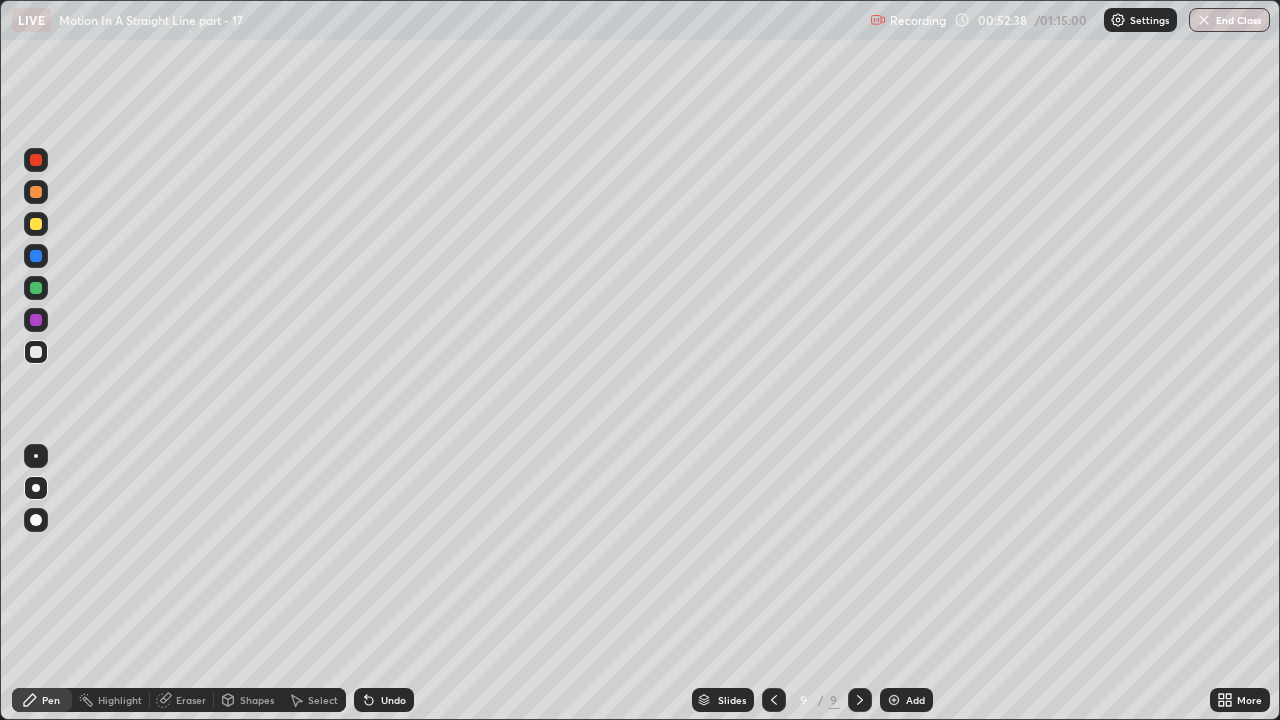 click at bounding box center [36, 224] 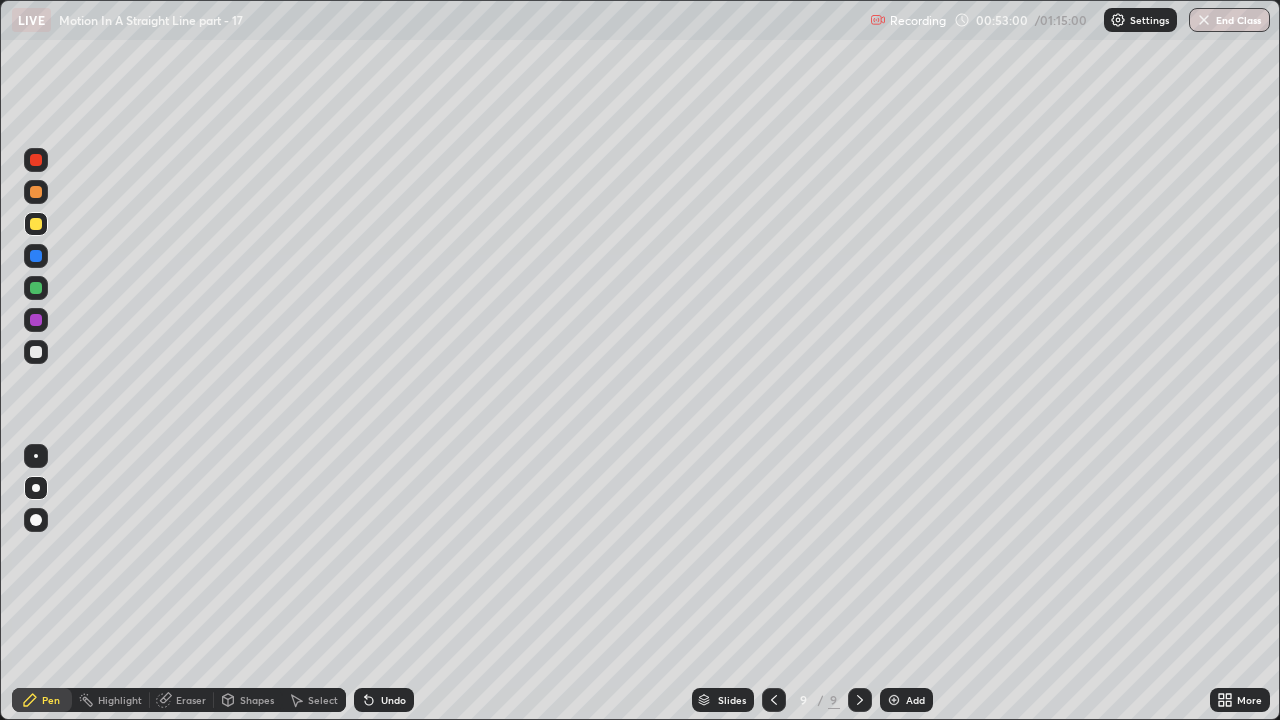click on "Undo" at bounding box center [393, 700] 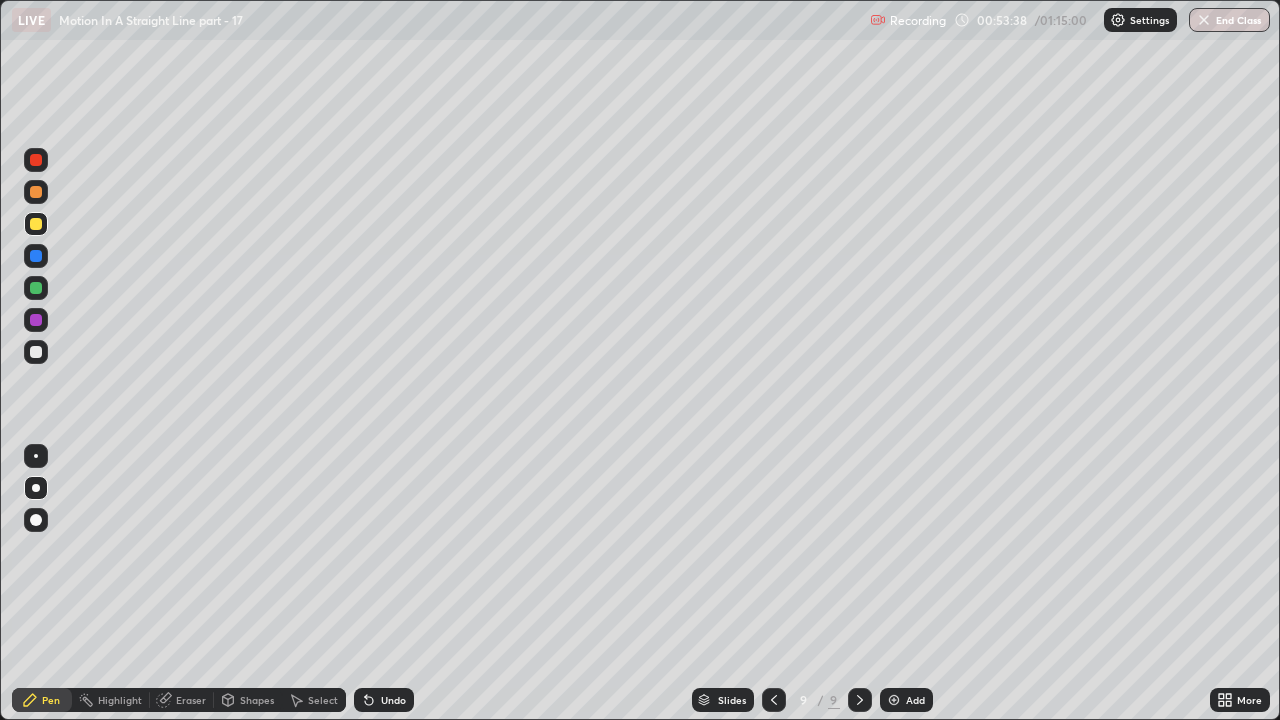 click on "Undo" at bounding box center (393, 700) 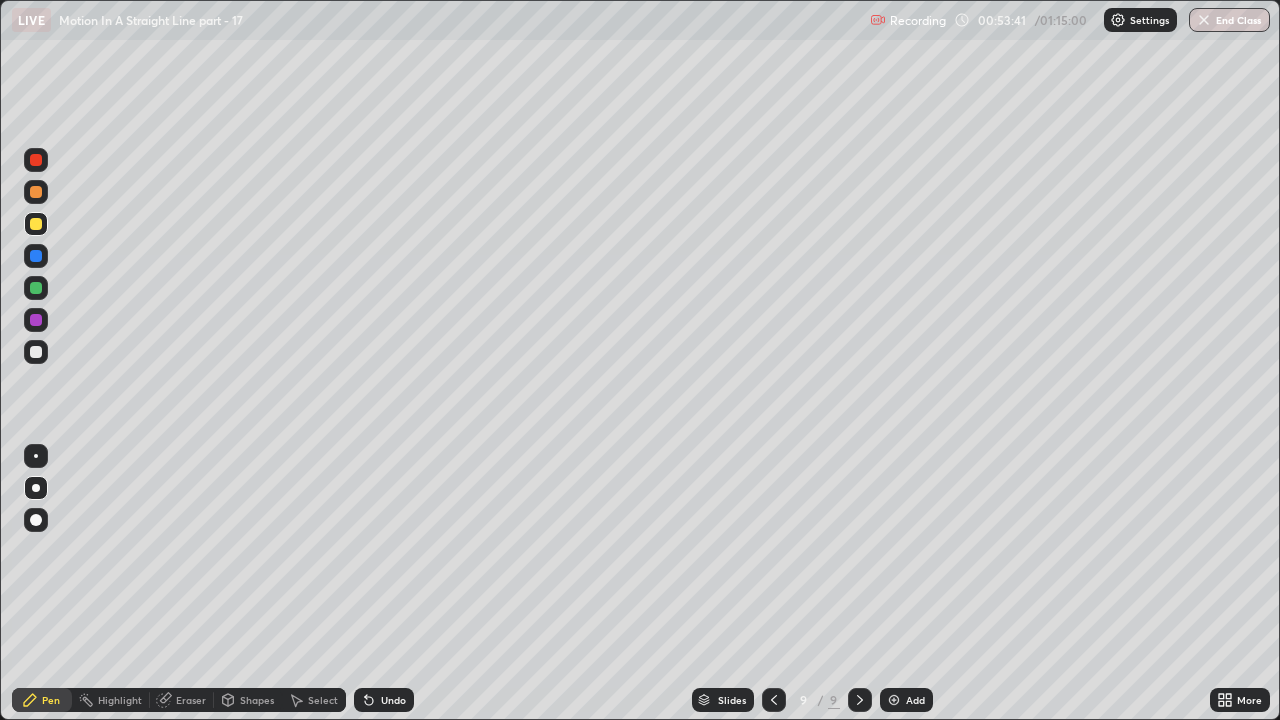 click 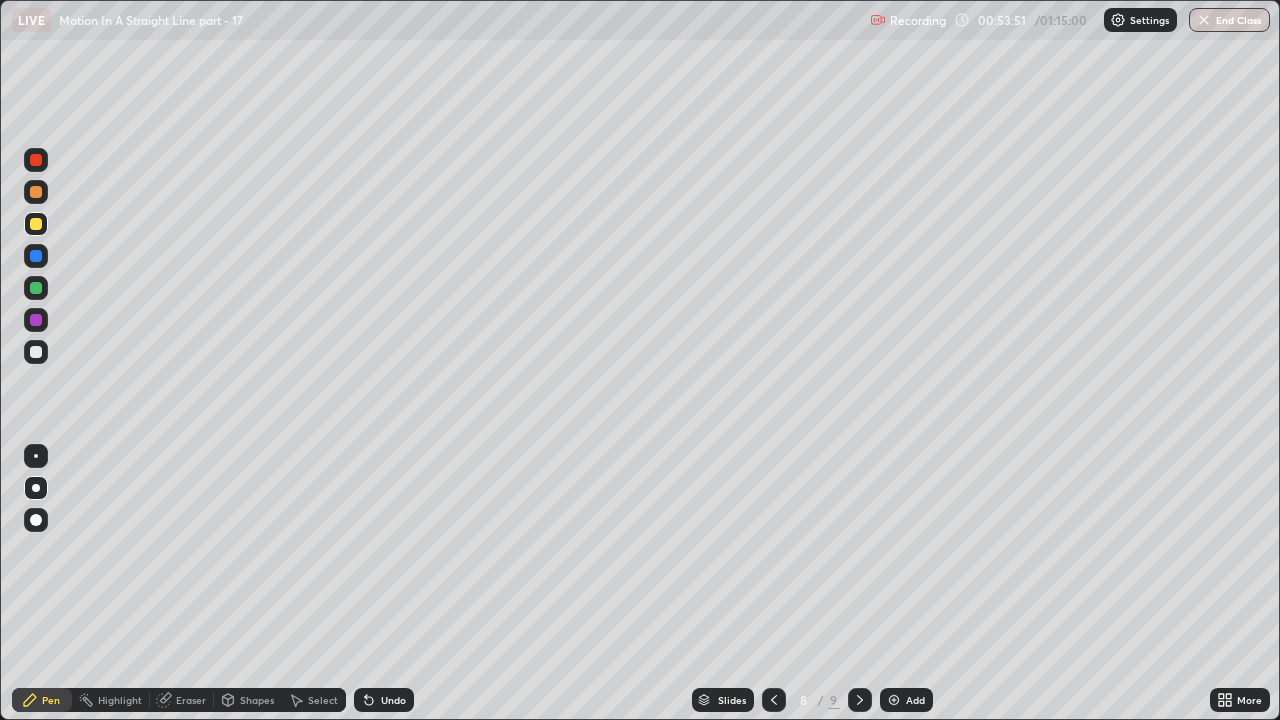 click 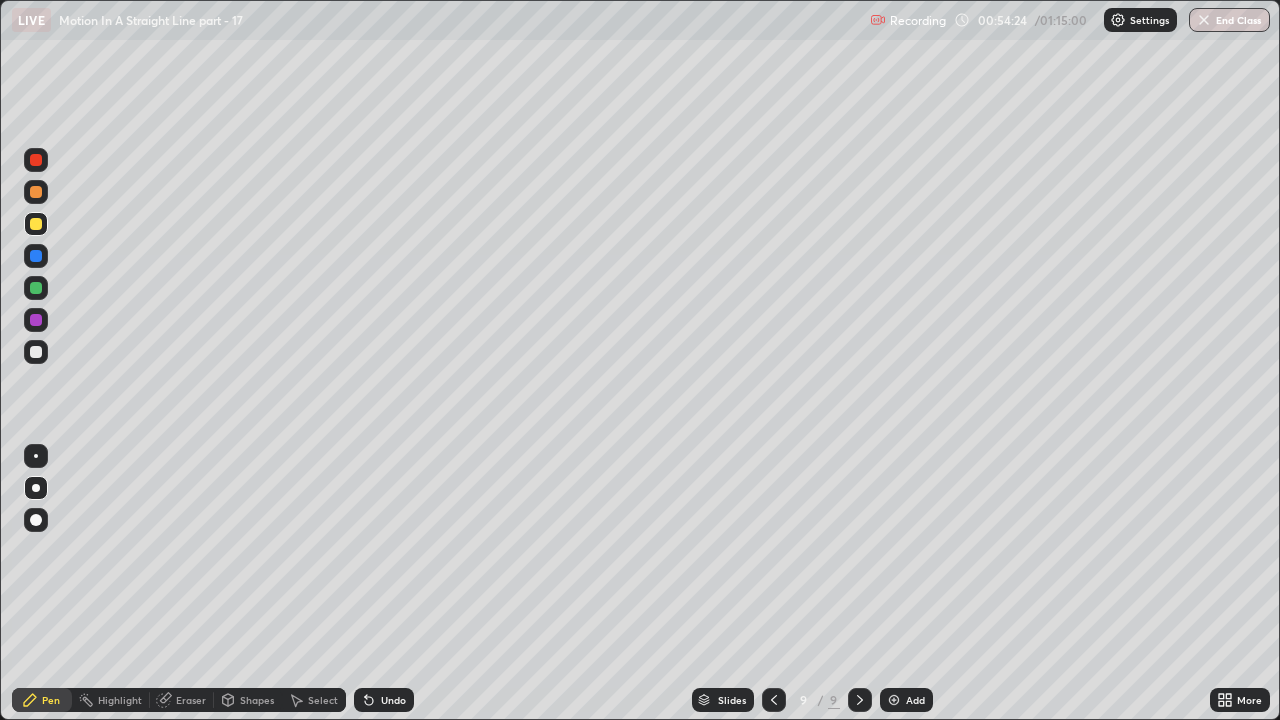 click at bounding box center [36, 288] 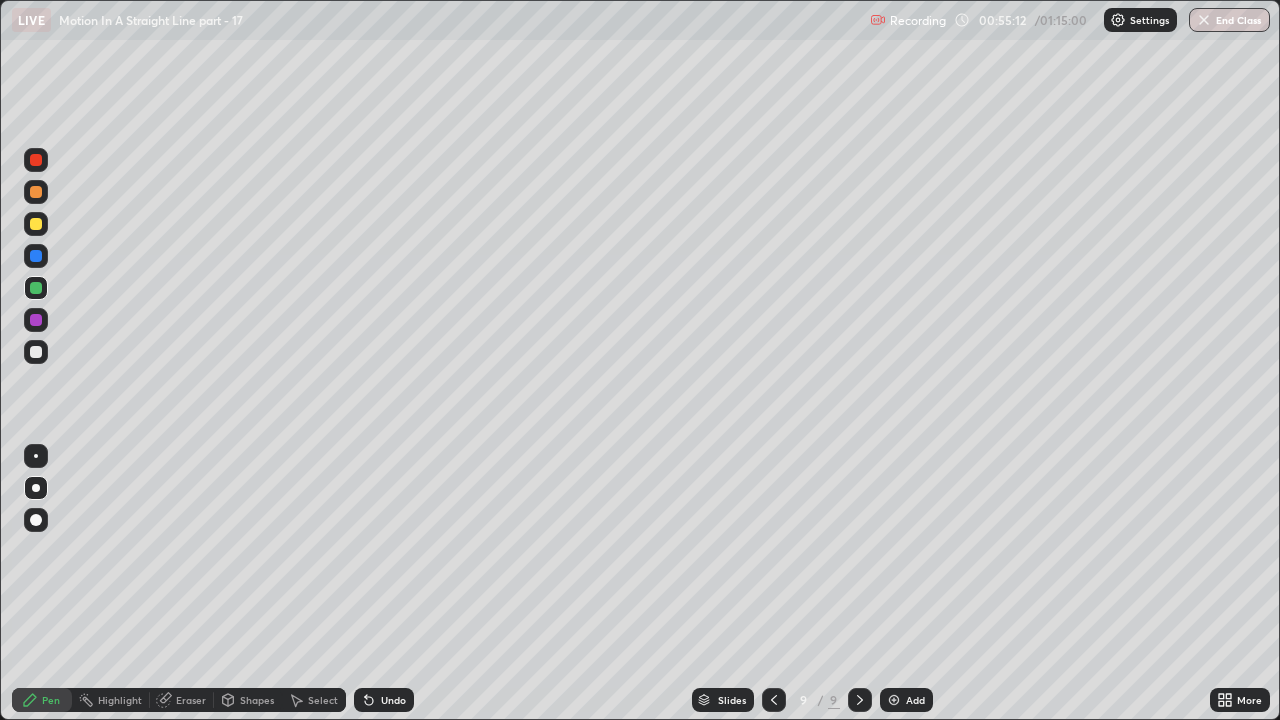 click 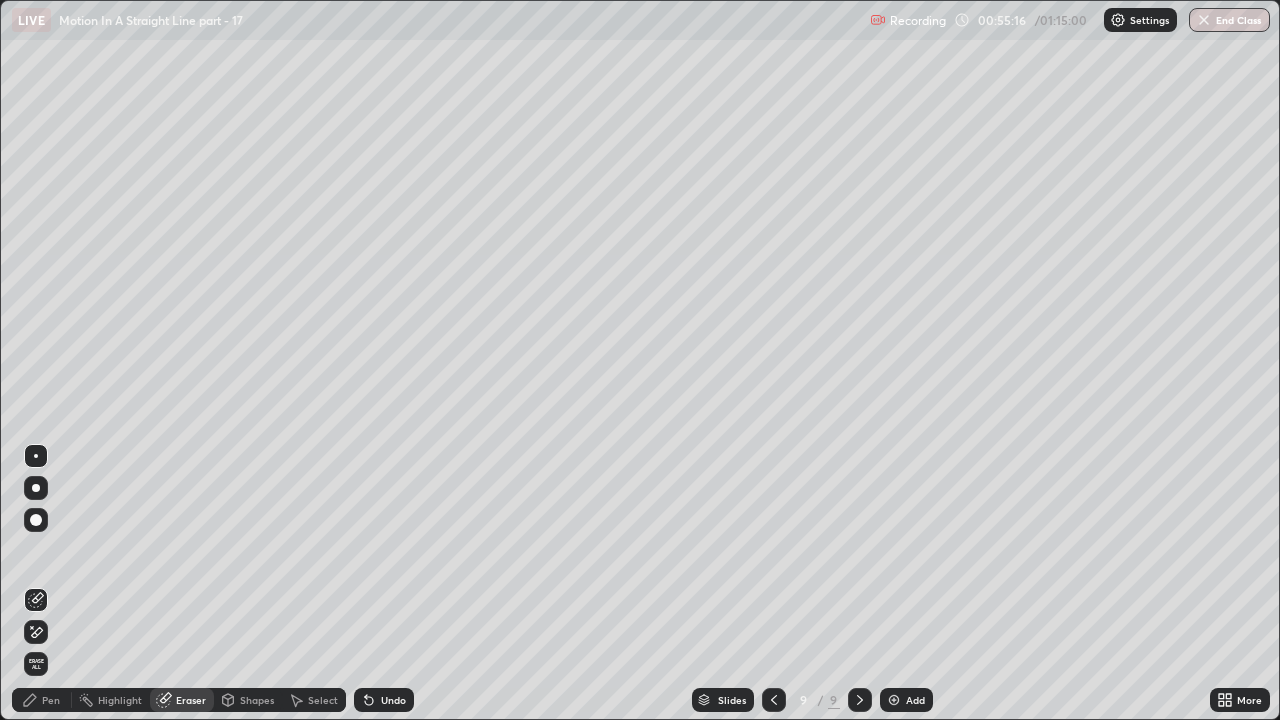 click 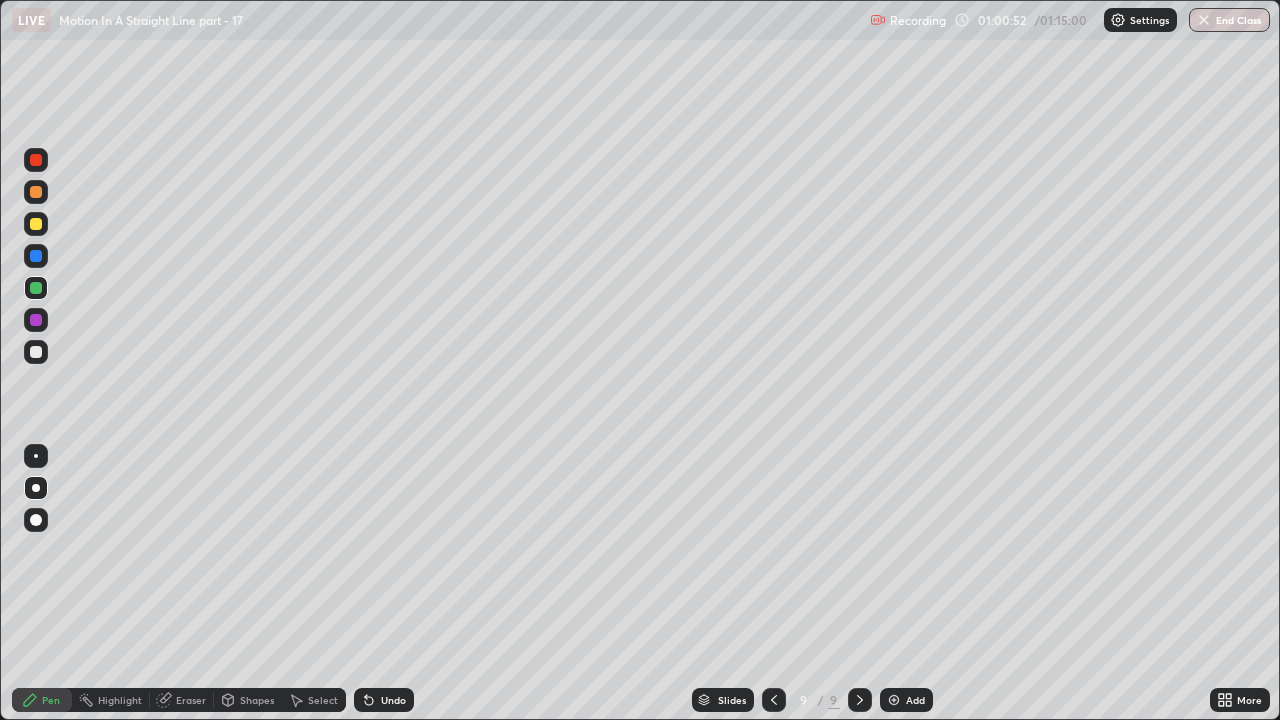 click at bounding box center [894, 700] 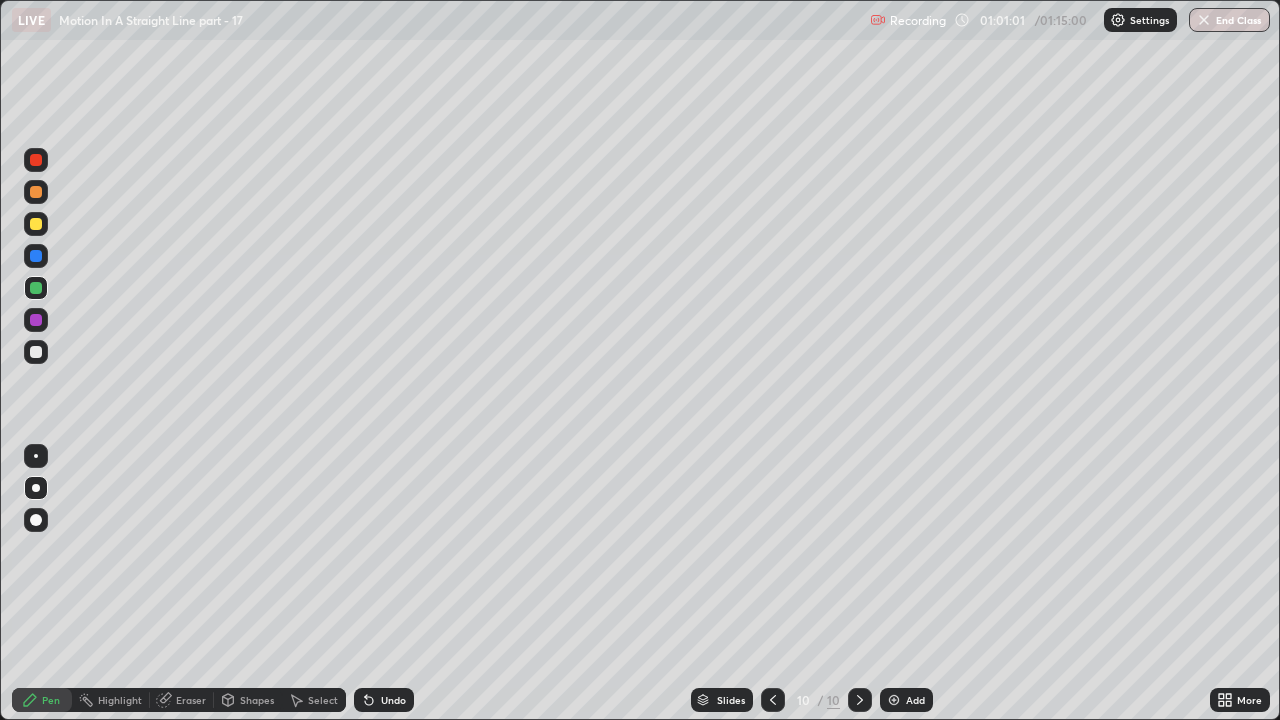click at bounding box center (36, 224) 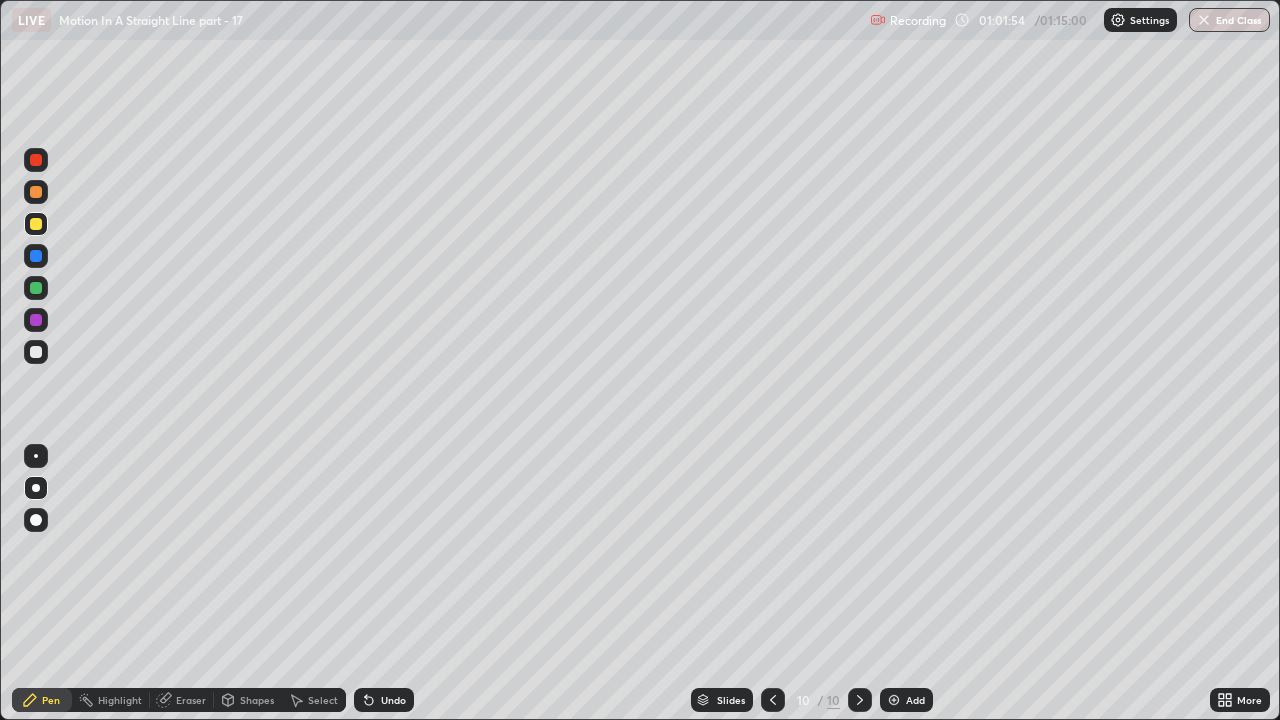 click at bounding box center (36, 288) 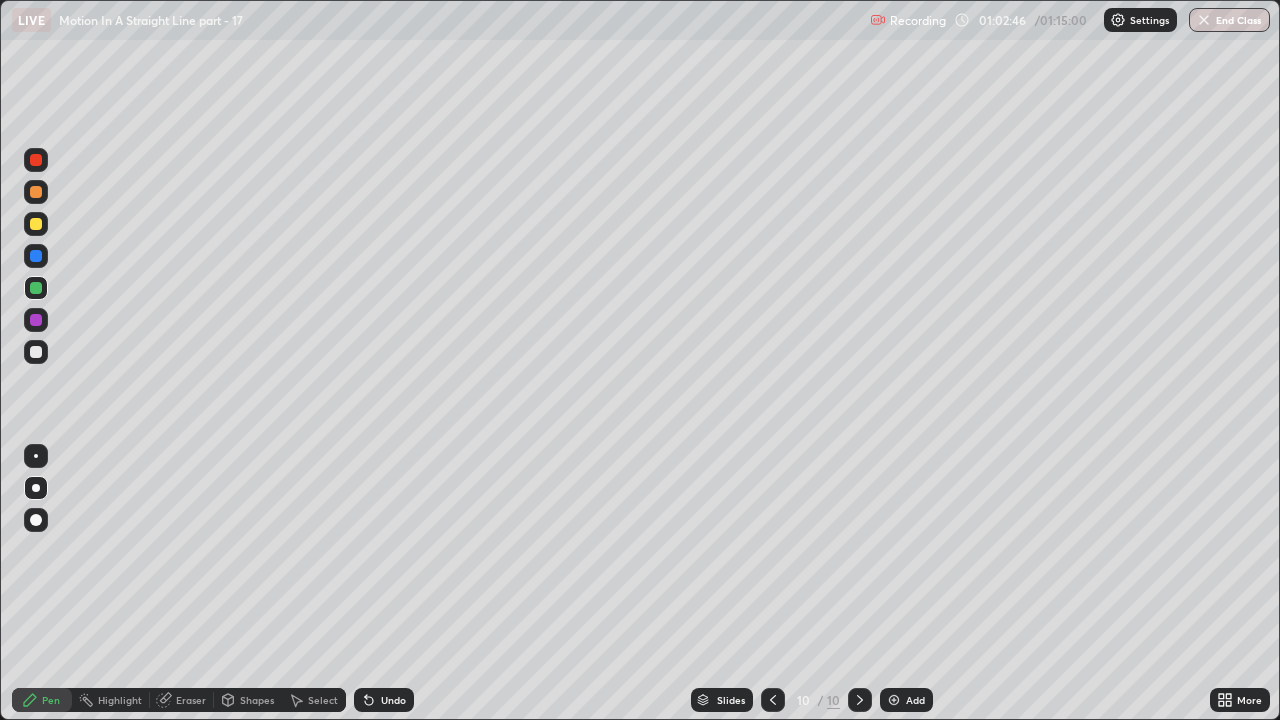 click at bounding box center (36, 256) 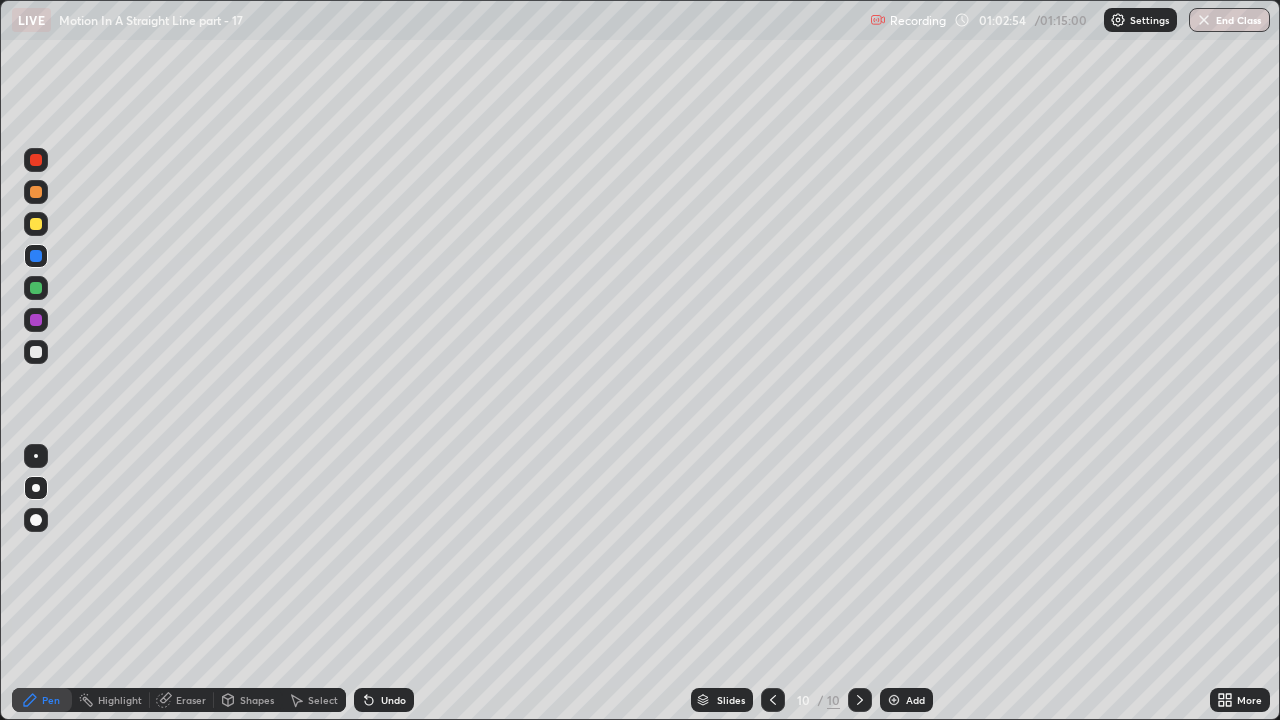 click at bounding box center (36, 288) 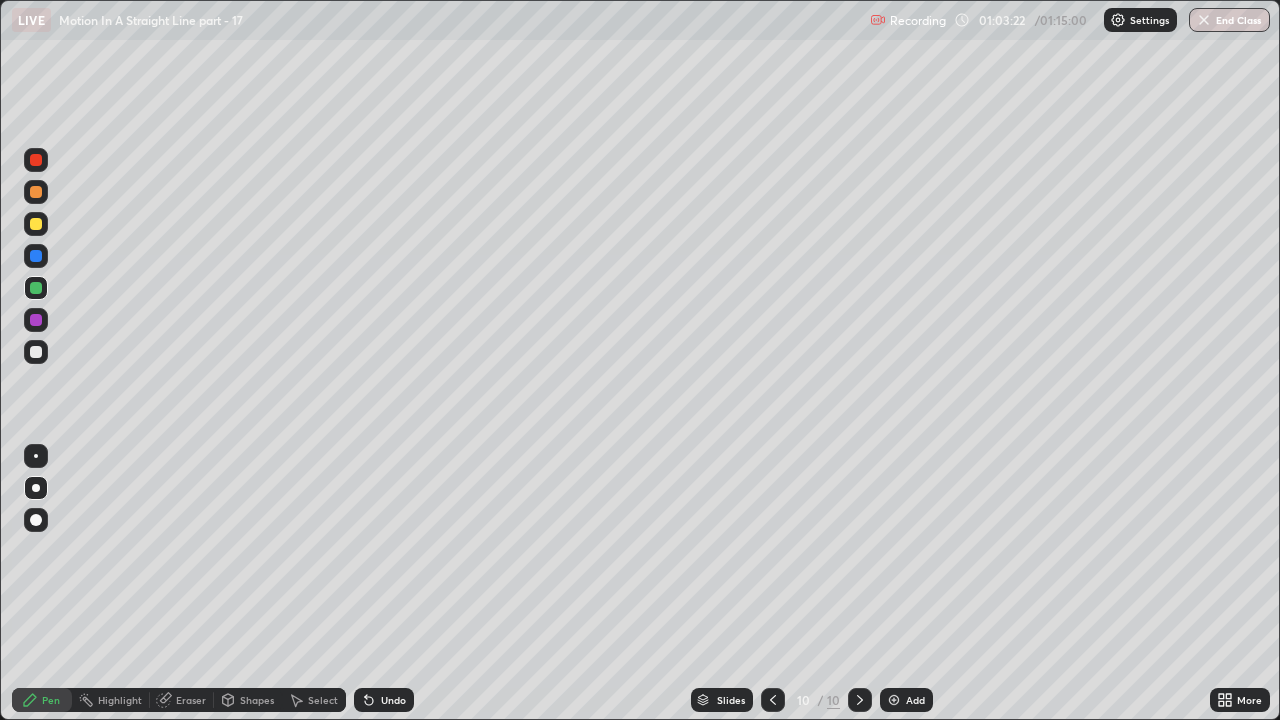 click at bounding box center [36, 224] 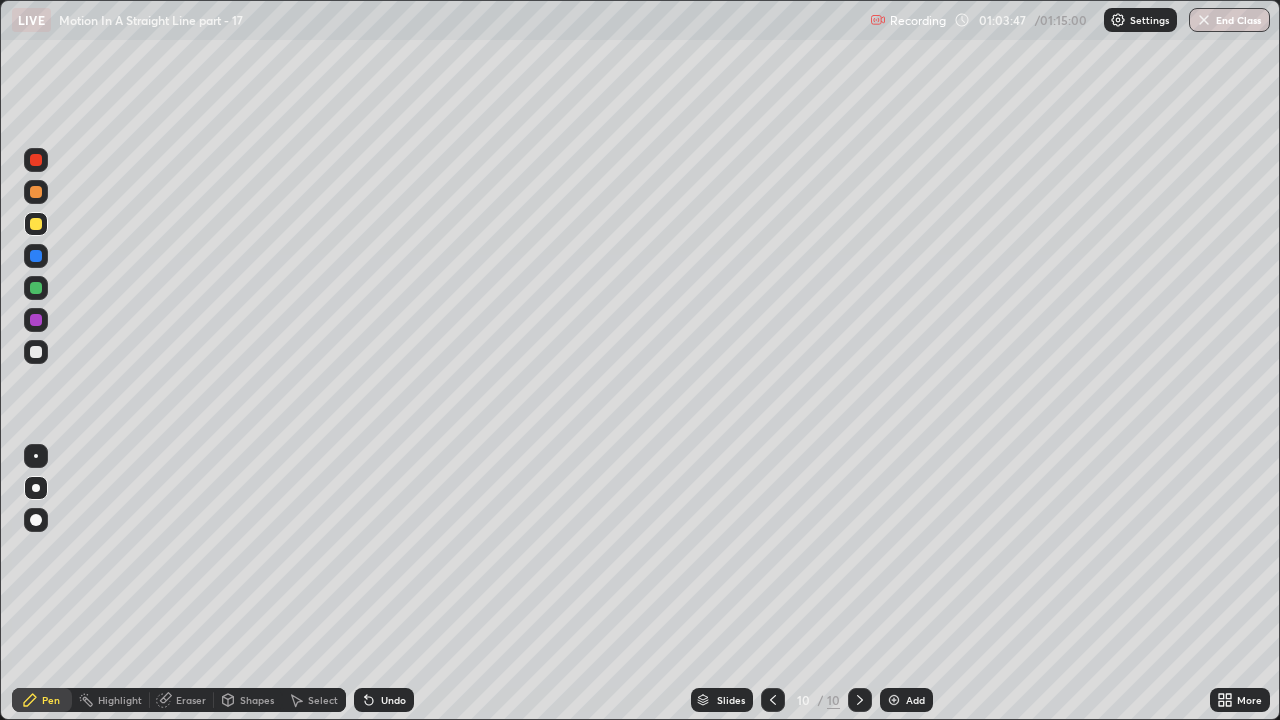 click at bounding box center [36, 288] 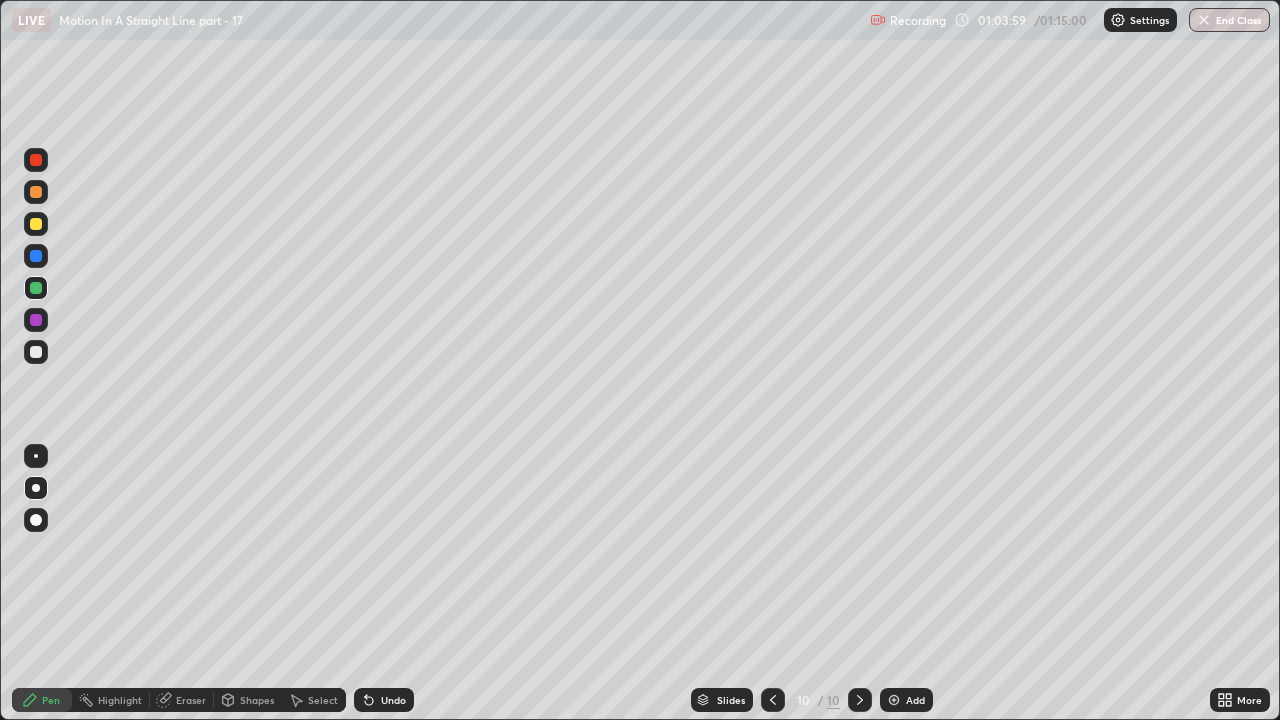 click at bounding box center (36, 224) 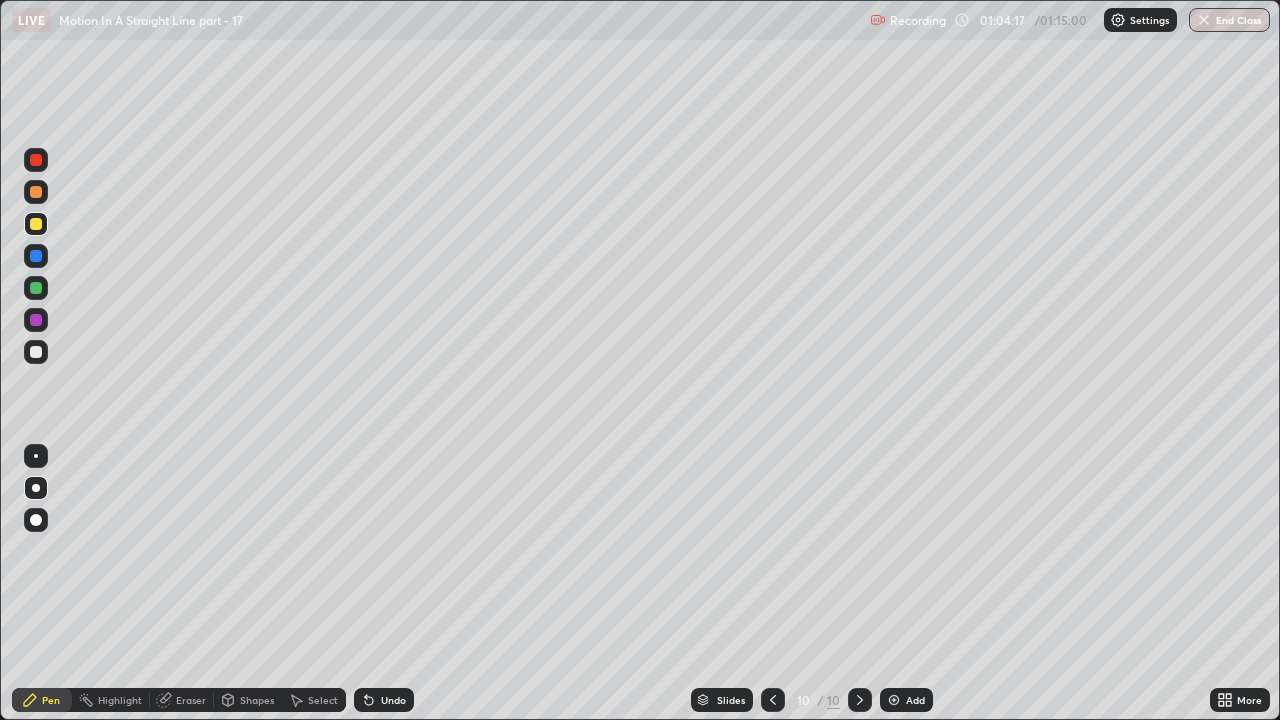 click at bounding box center [36, 288] 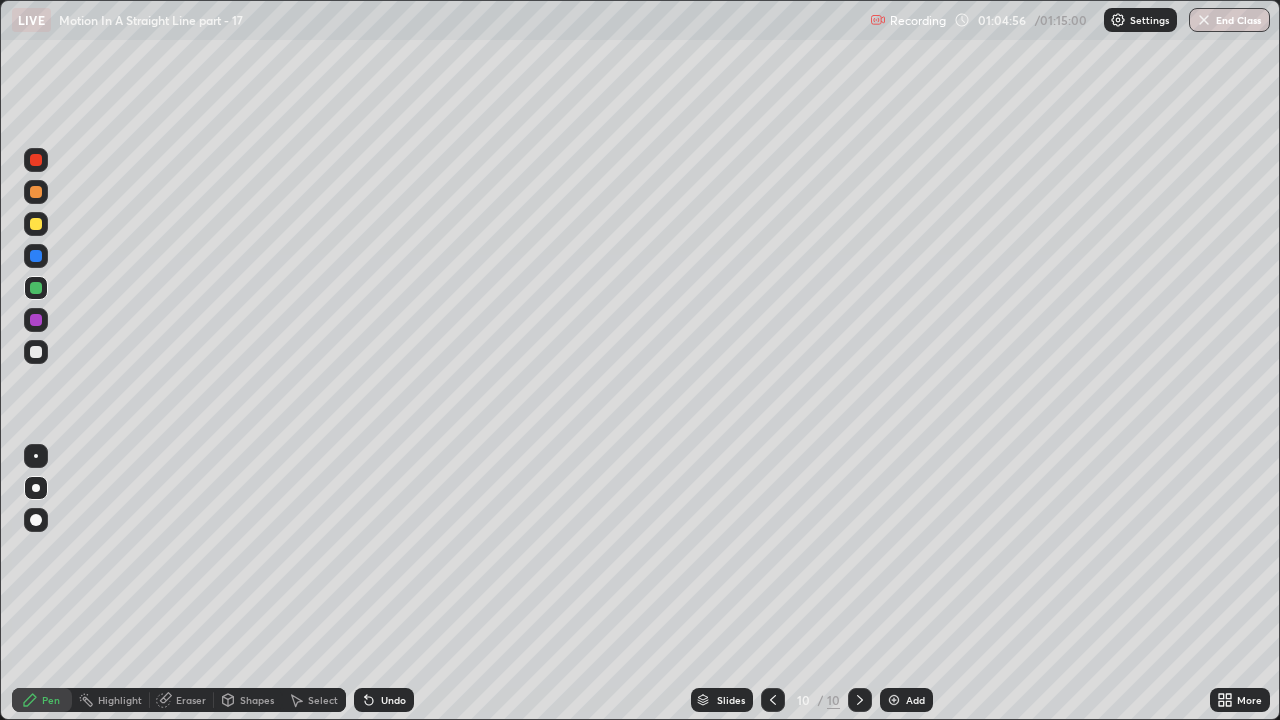 click at bounding box center (36, 224) 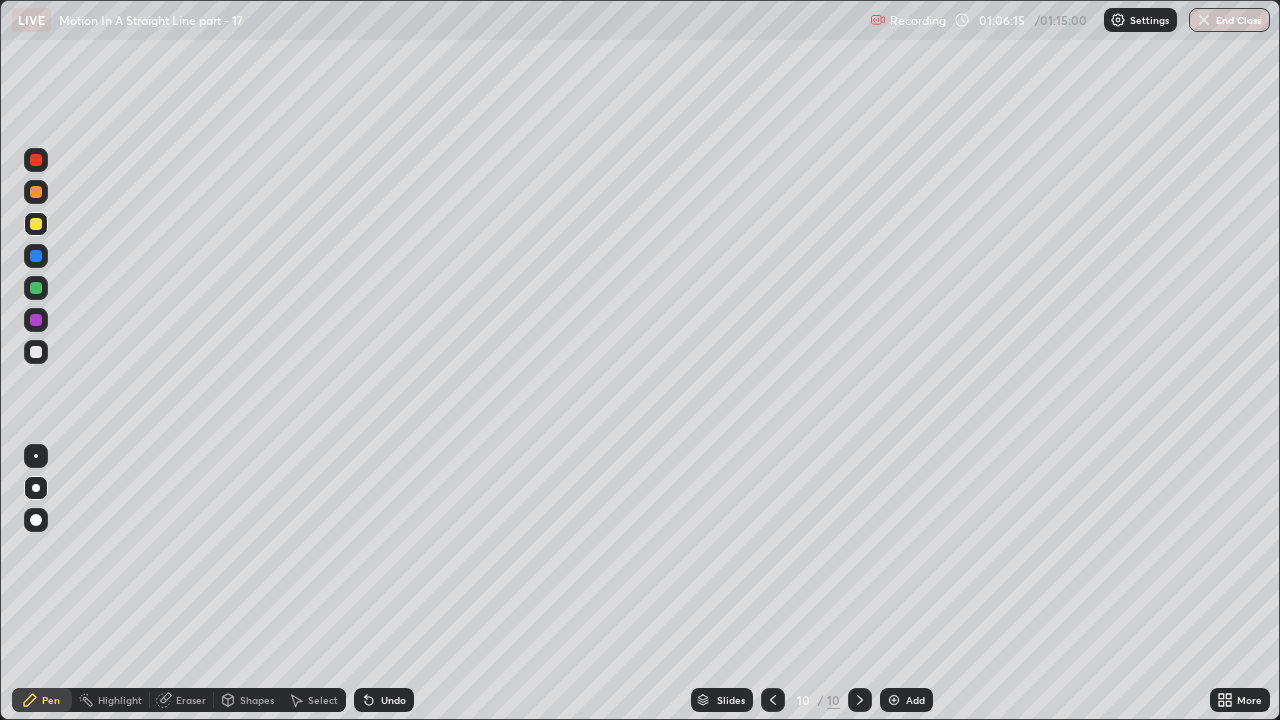 click on "Eraser" at bounding box center [191, 700] 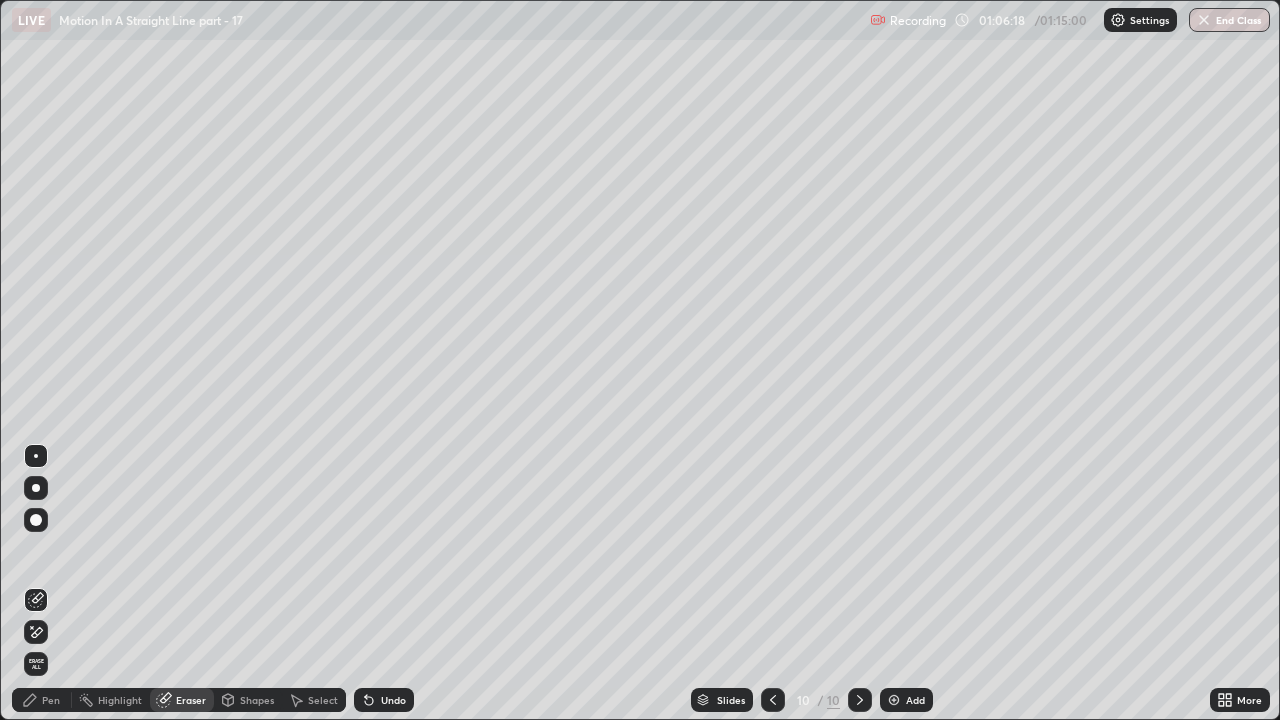 click on "Pen" at bounding box center (42, 700) 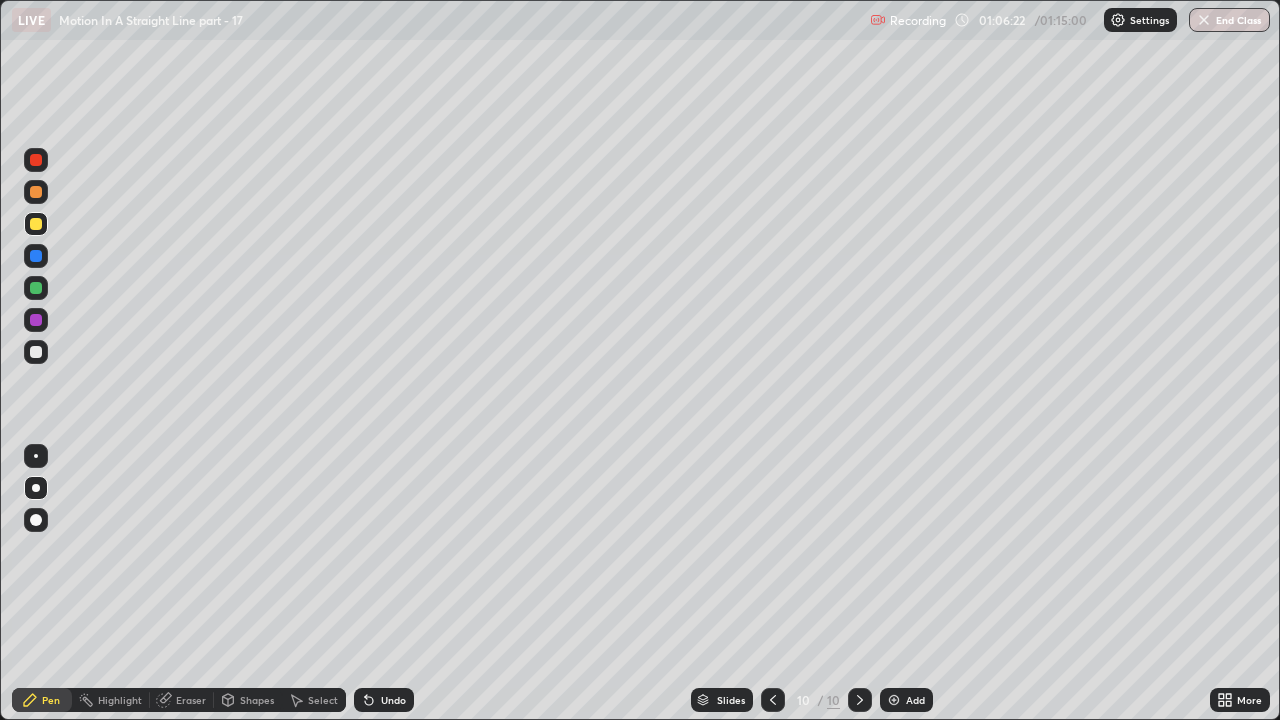 click at bounding box center [36, 192] 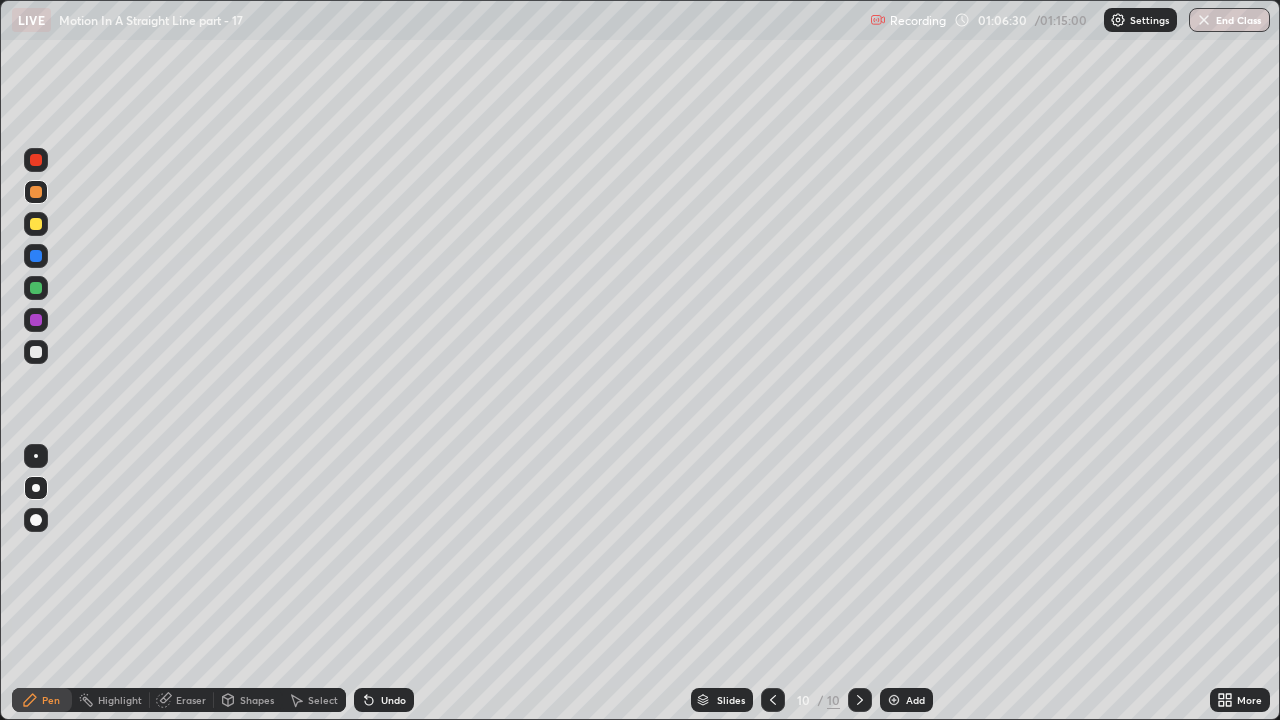 click on "More" at bounding box center [1240, 700] 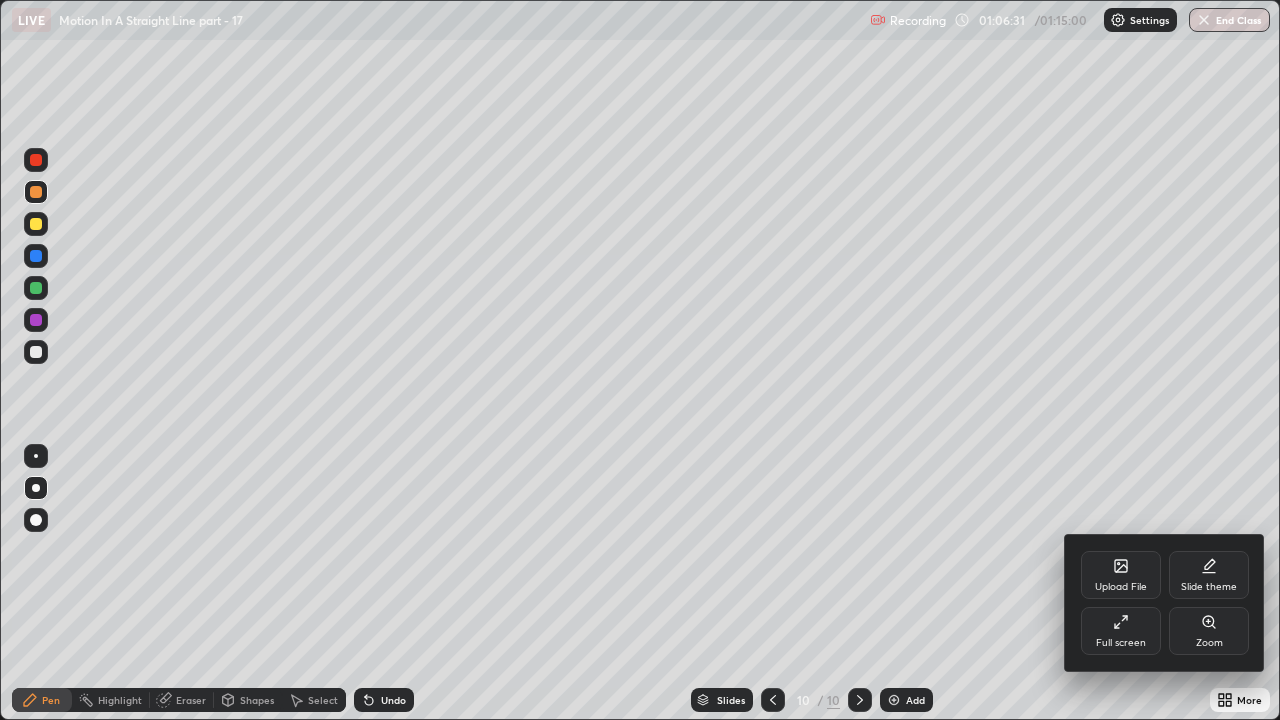 click at bounding box center [640, 360] 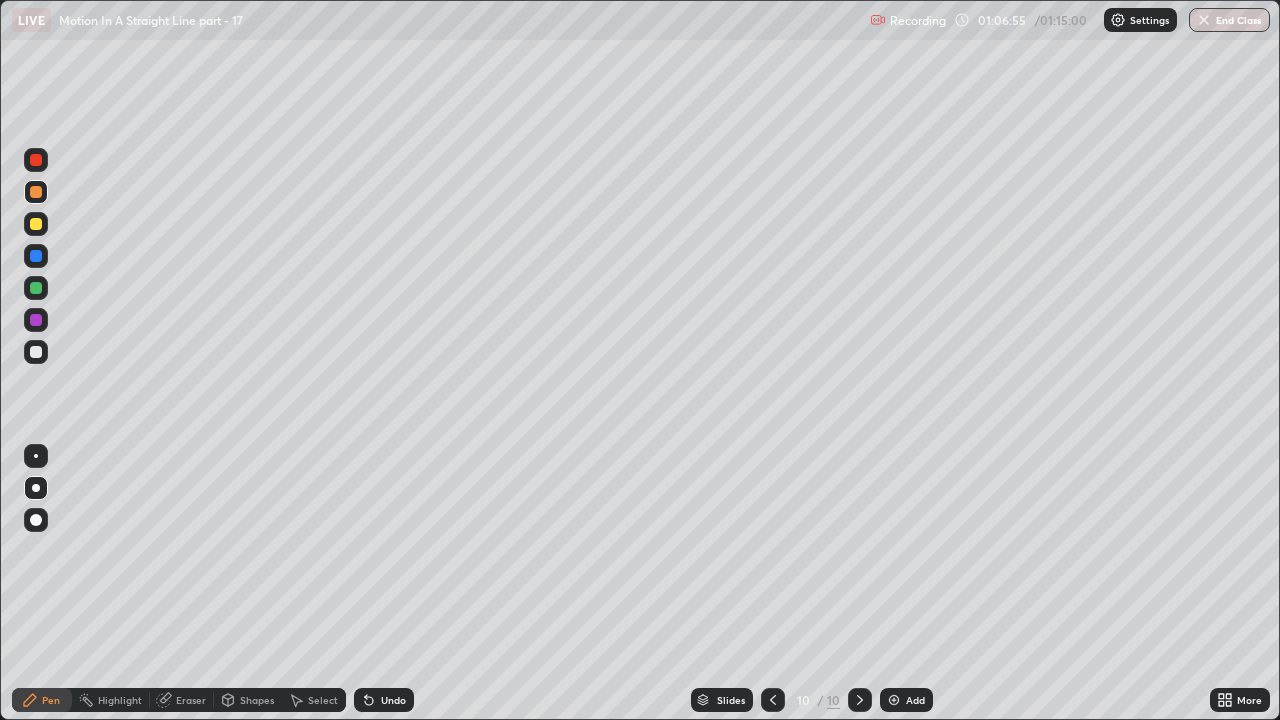 click on "Undo" at bounding box center (384, 700) 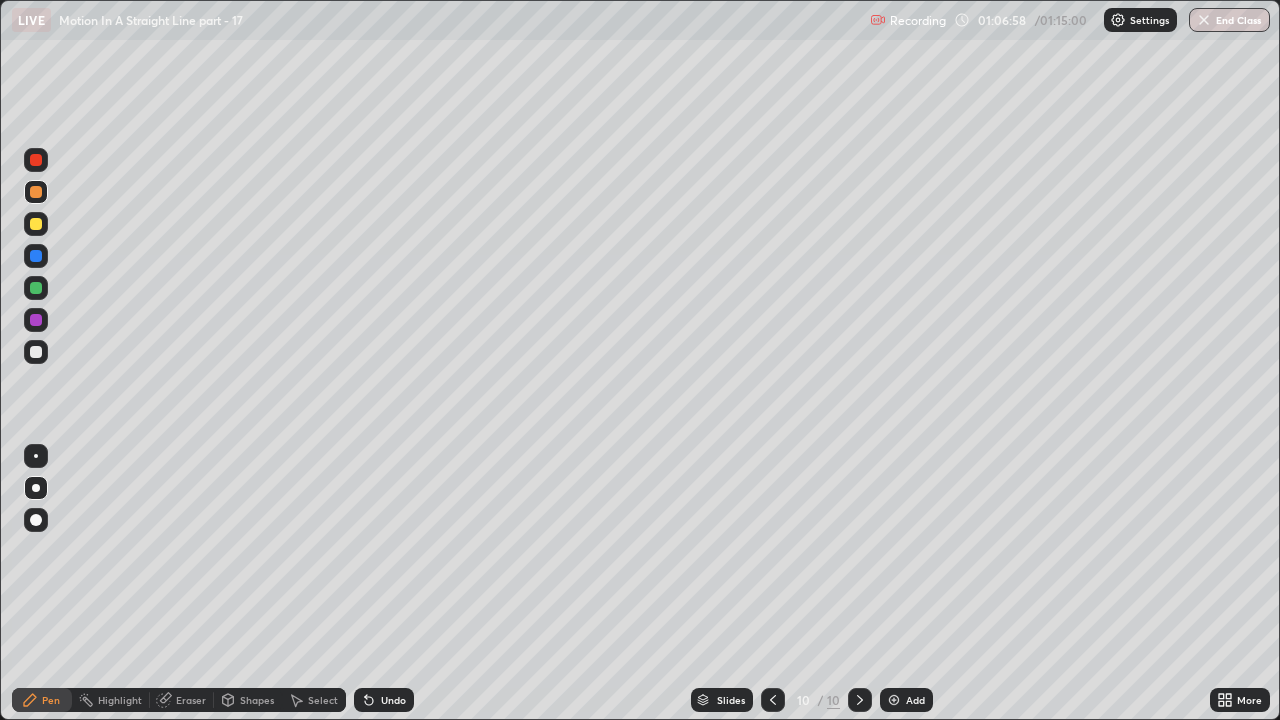 click at bounding box center (36, 352) 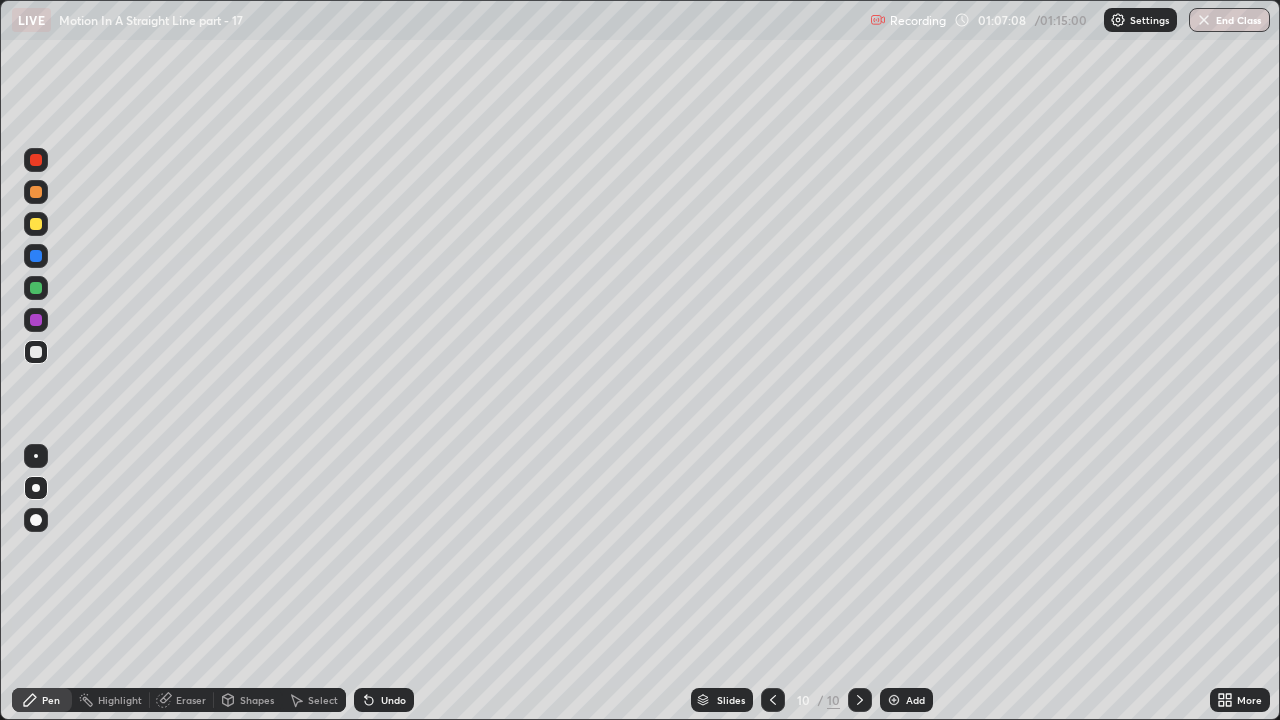 click at bounding box center (36, 192) 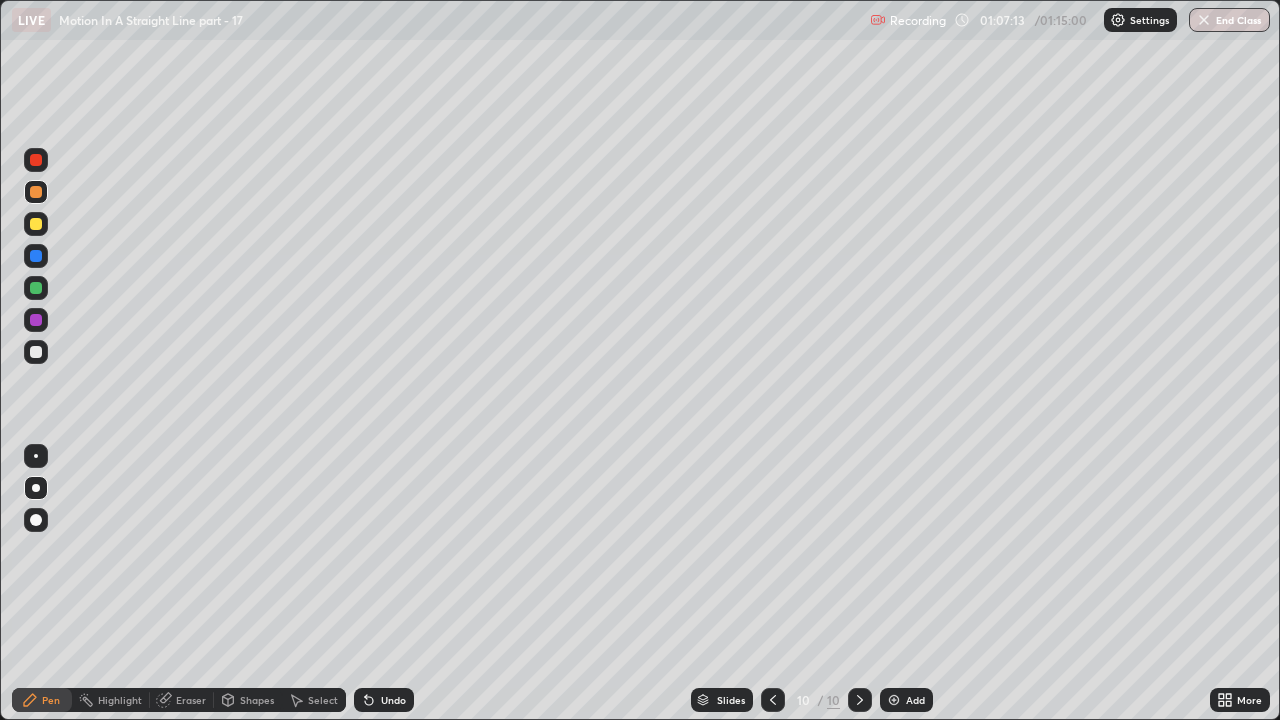 click at bounding box center [36, 352] 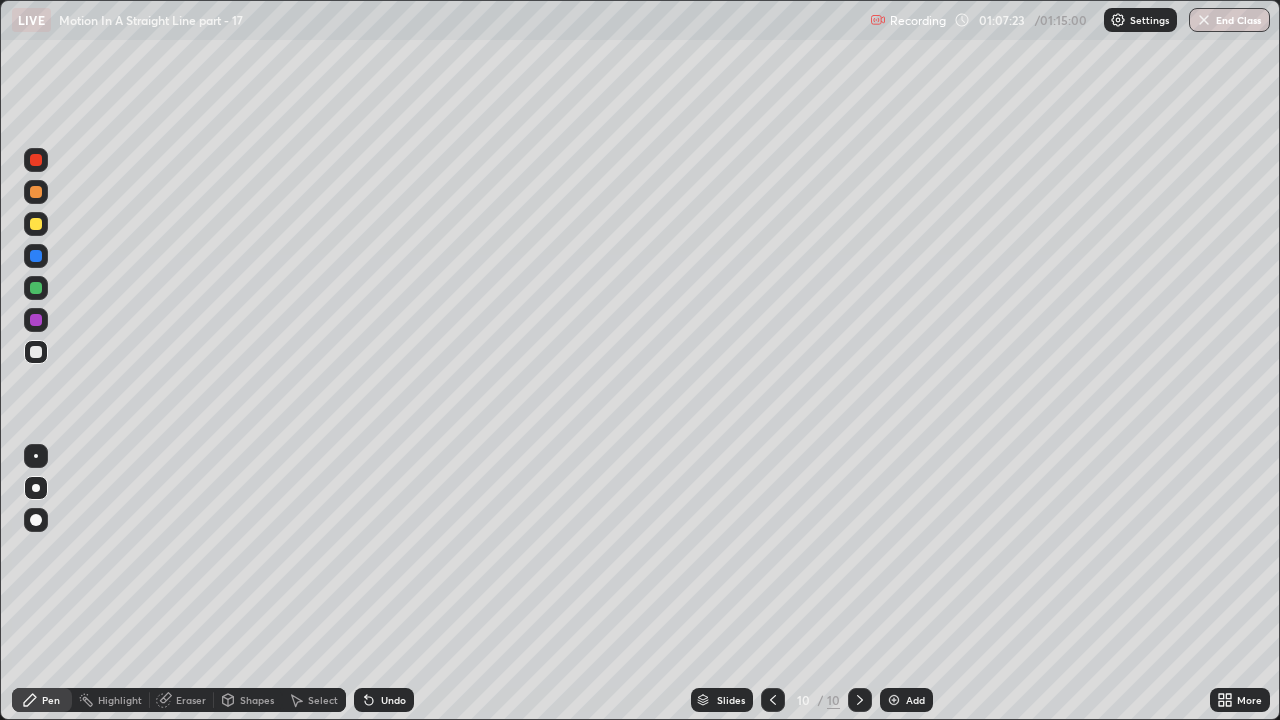 click at bounding box center [36, 192] 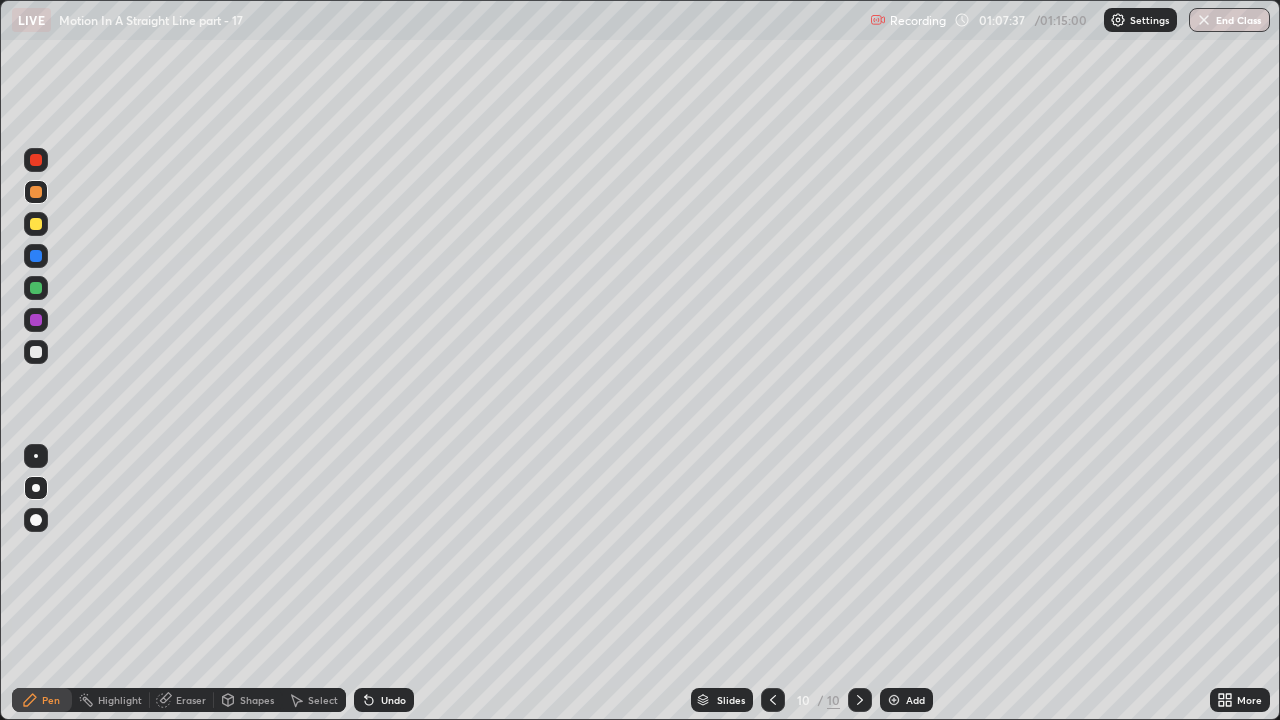 click at bounding box center [36, 320] 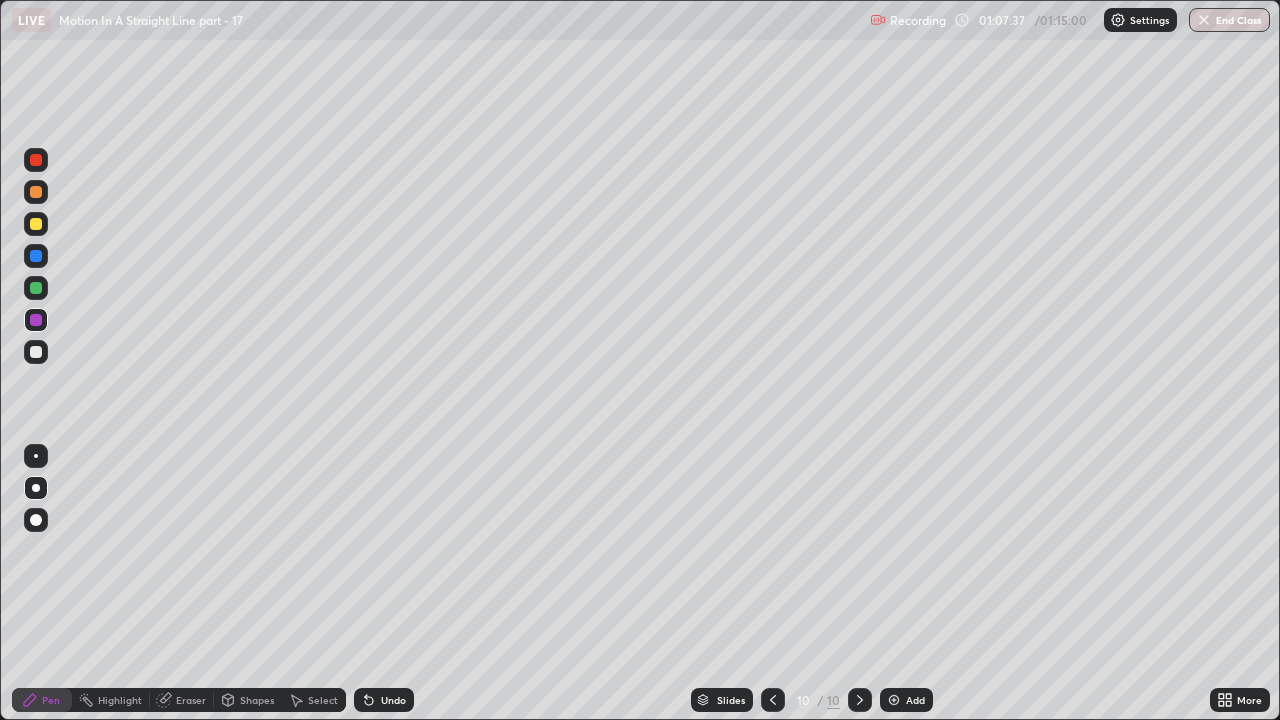click at bounding box center [36, 288] 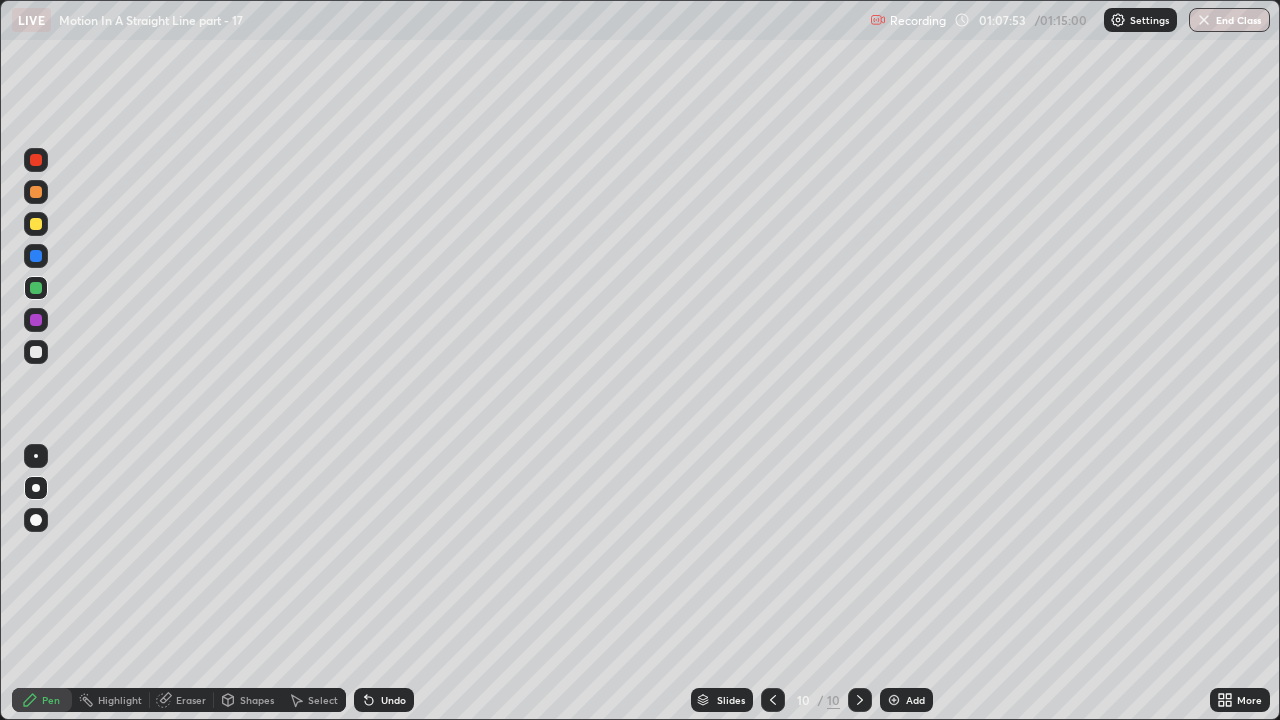 click at bounding box center (36, 320) 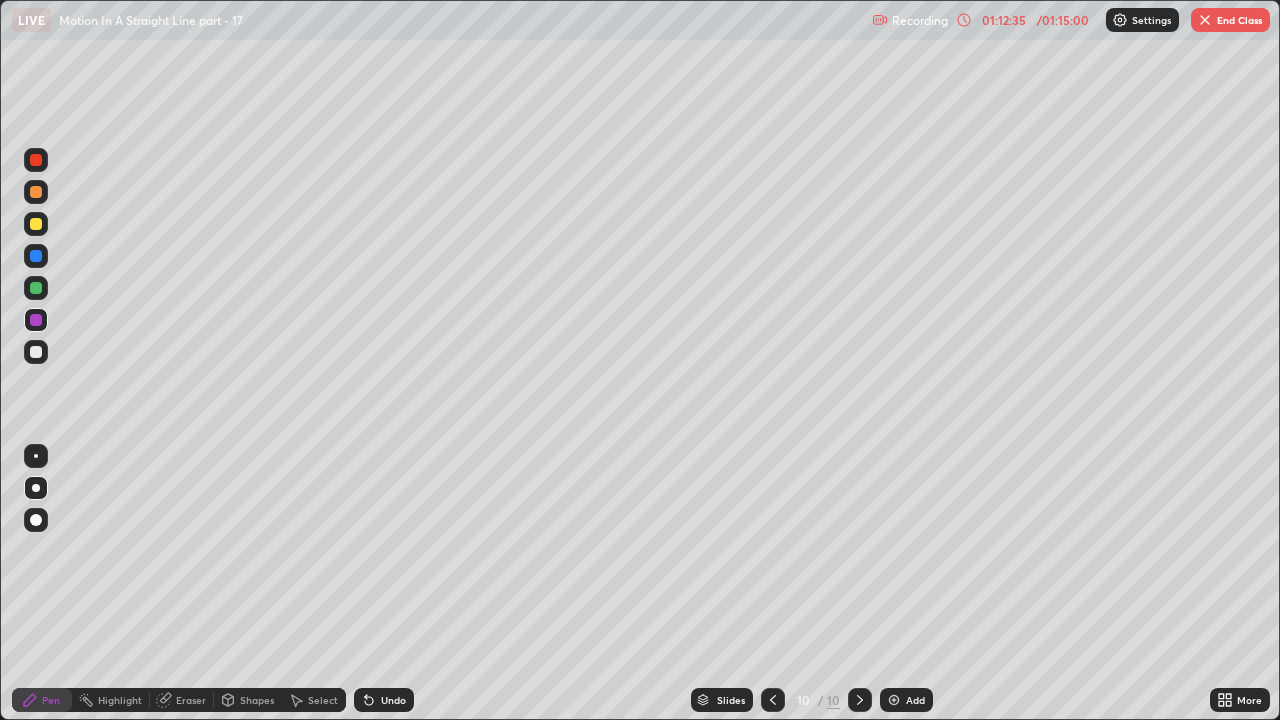 click on "End Class" at bounding box center [1230, 20] 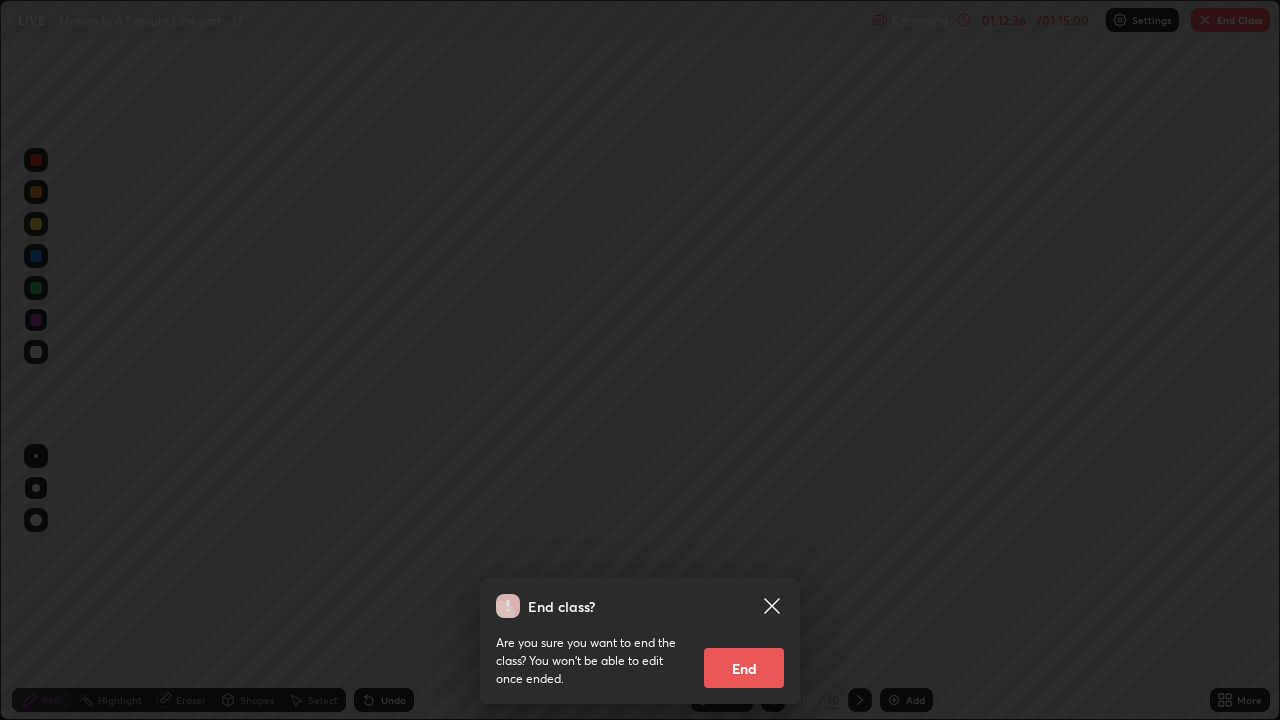 click on "End" at bounding box center (744, 668) 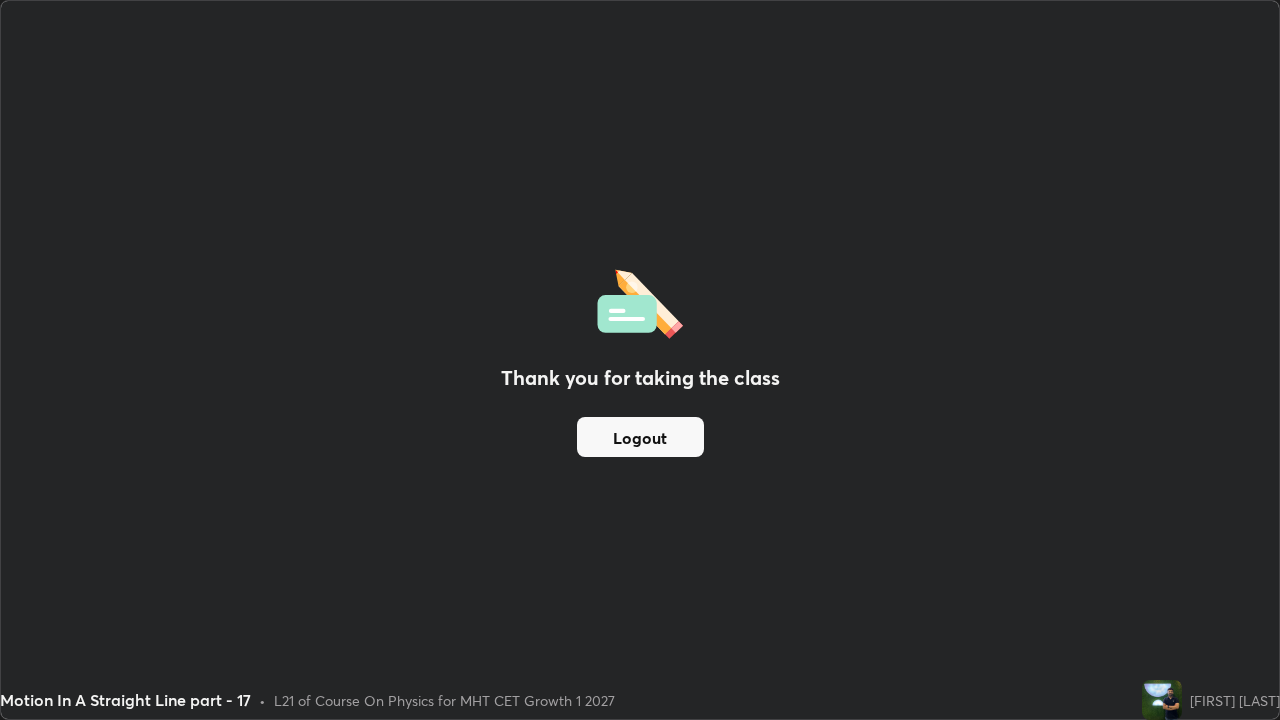 click on "Logout" at bounding box center [640, 437] 